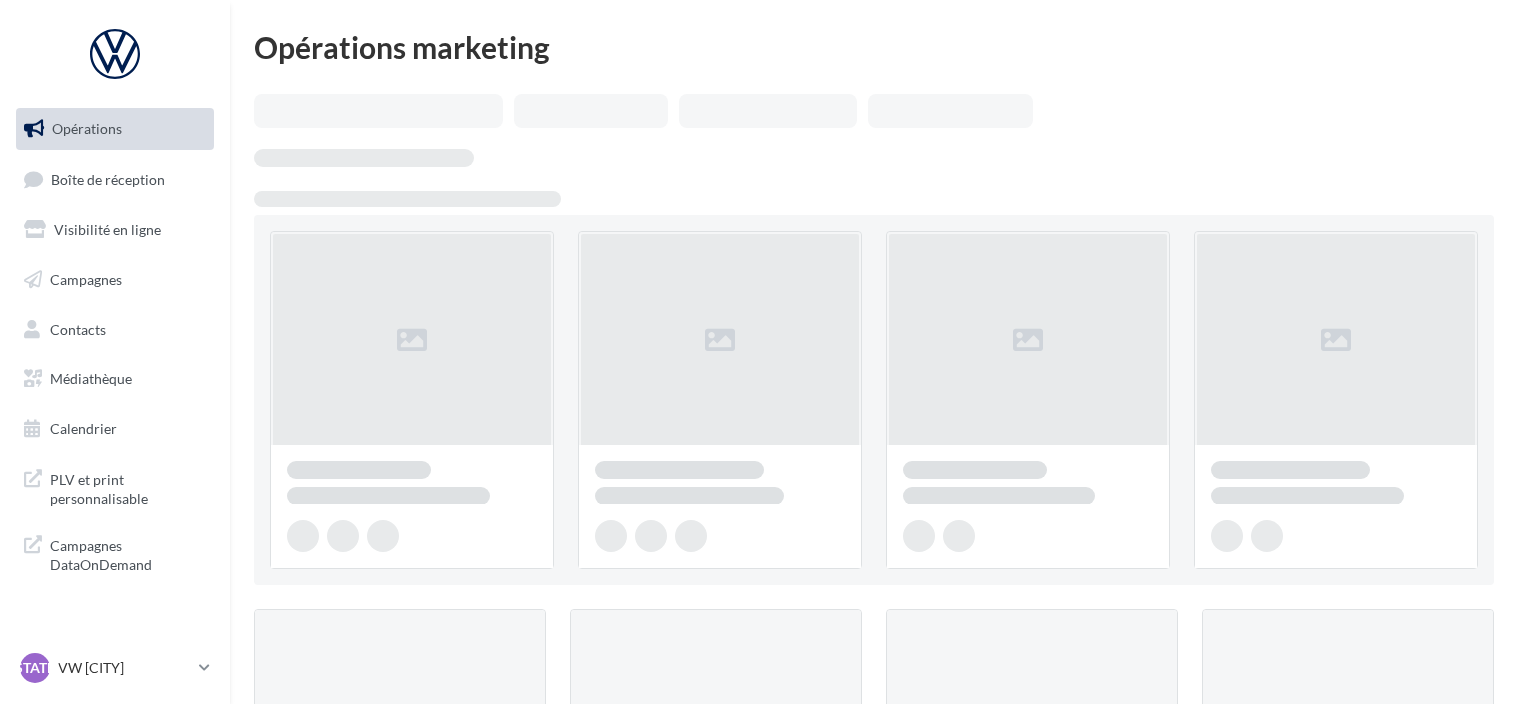 scroll, scrollTop: 0, scrollLeft: 0, axis: both 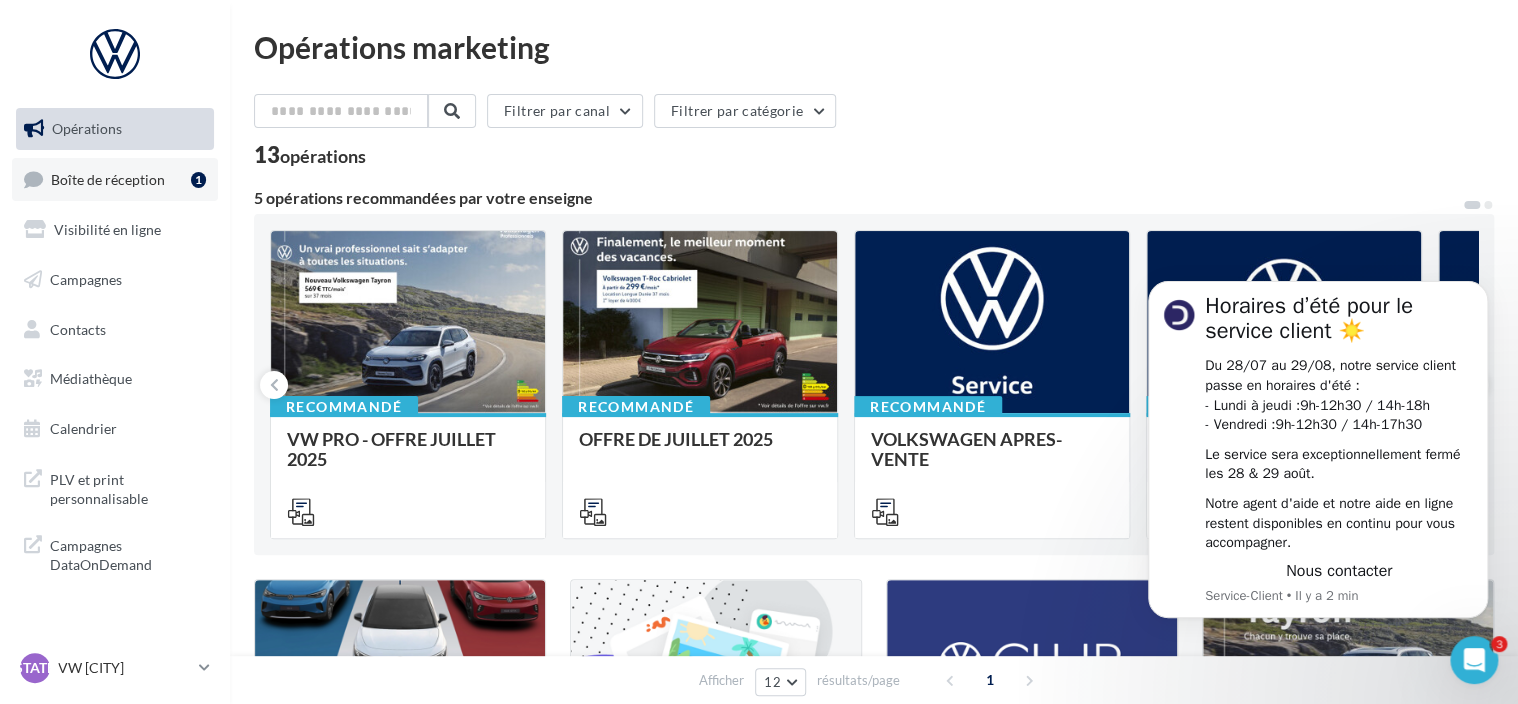 click on "Boîte de réception" at bounding box center (108, 178) 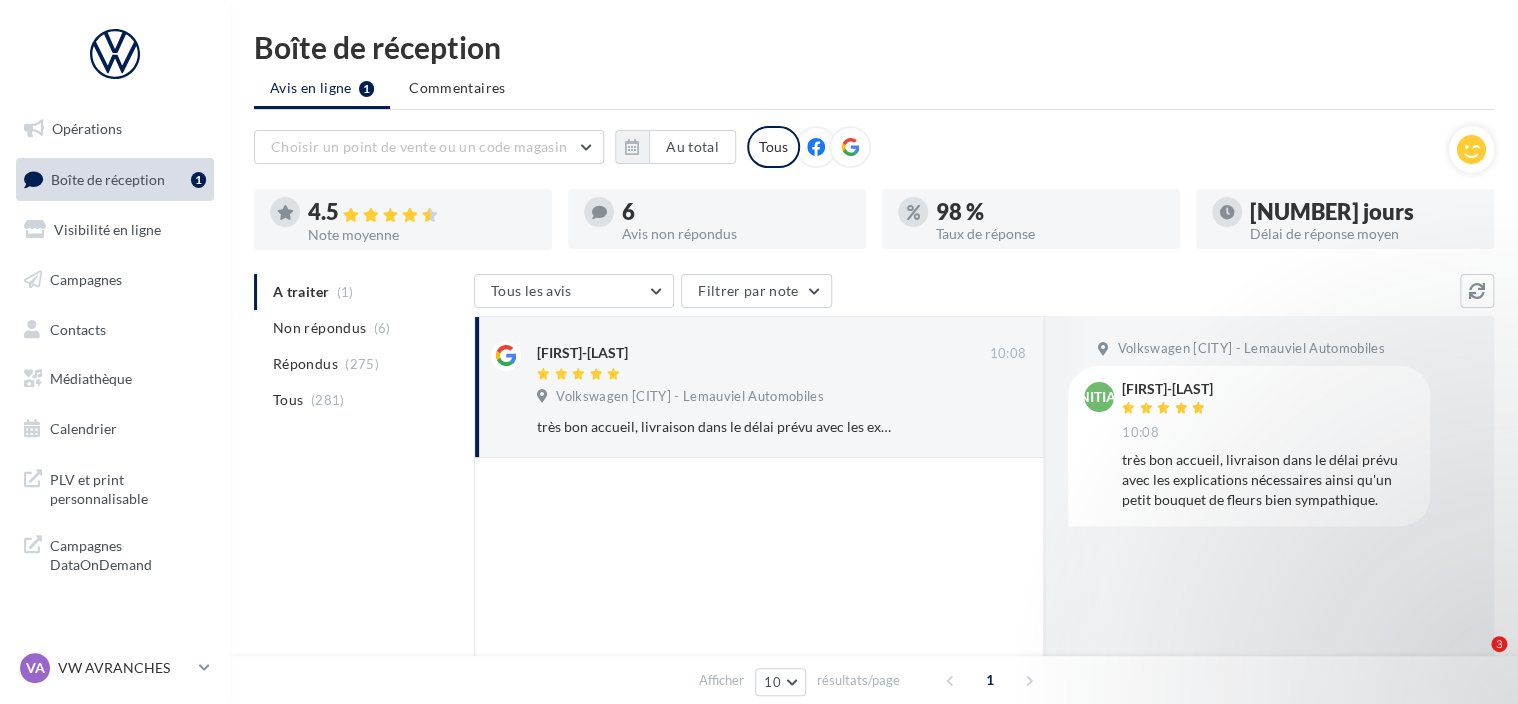 scroll, scrollTop: 156, scrollLeft: 0, axis: vertical 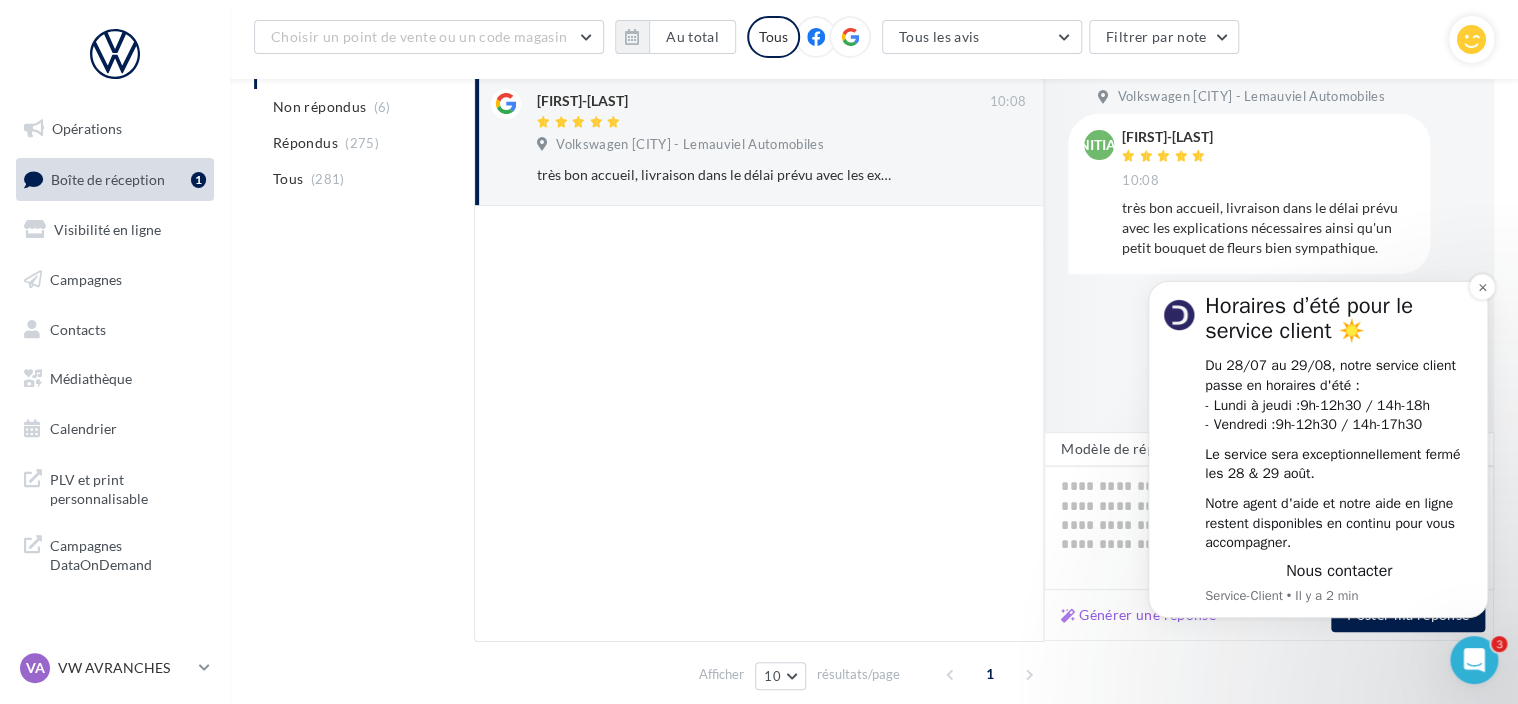 click on "Horaires d’été pour le service client ☀️" at bounding box center [1339, 325] 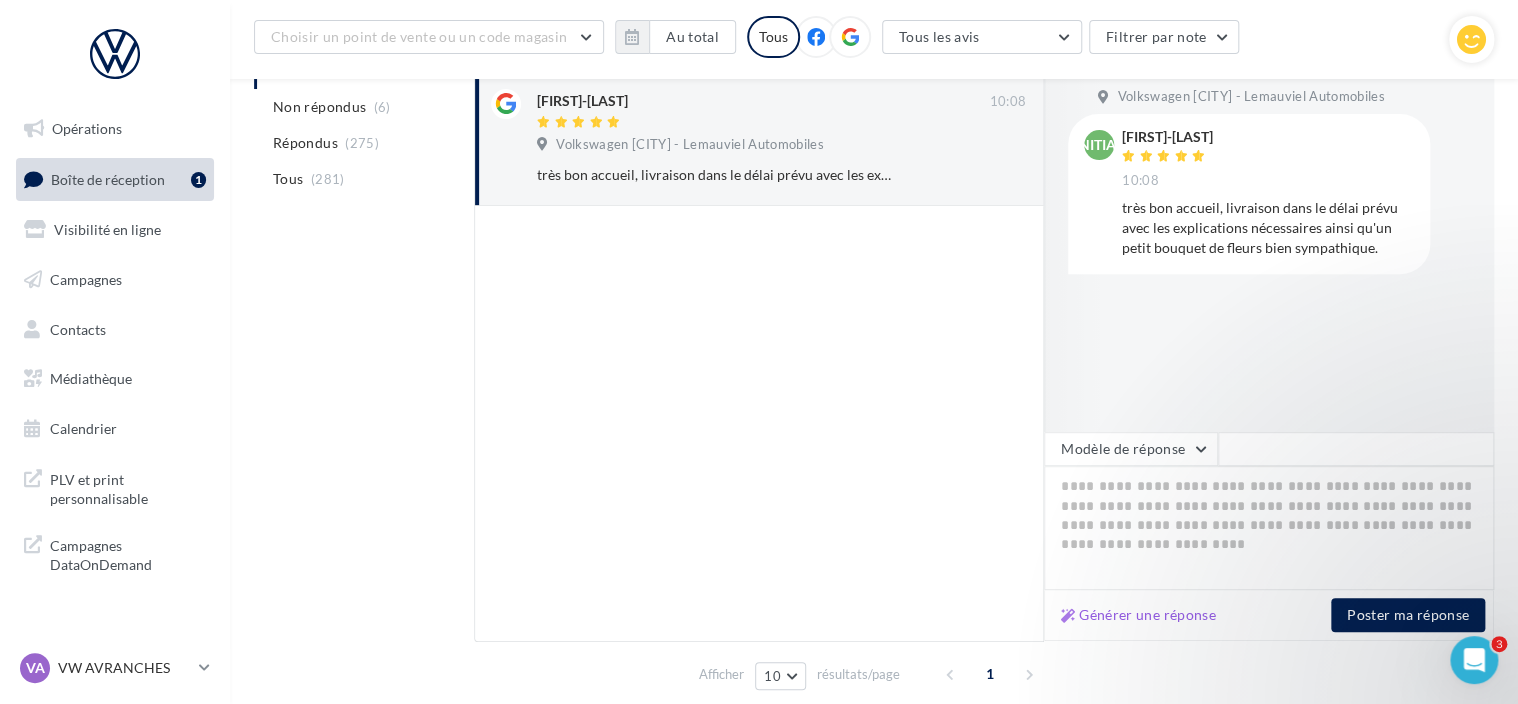 scroll, scrollTop: 0, scrollLeft: 0, axis: both 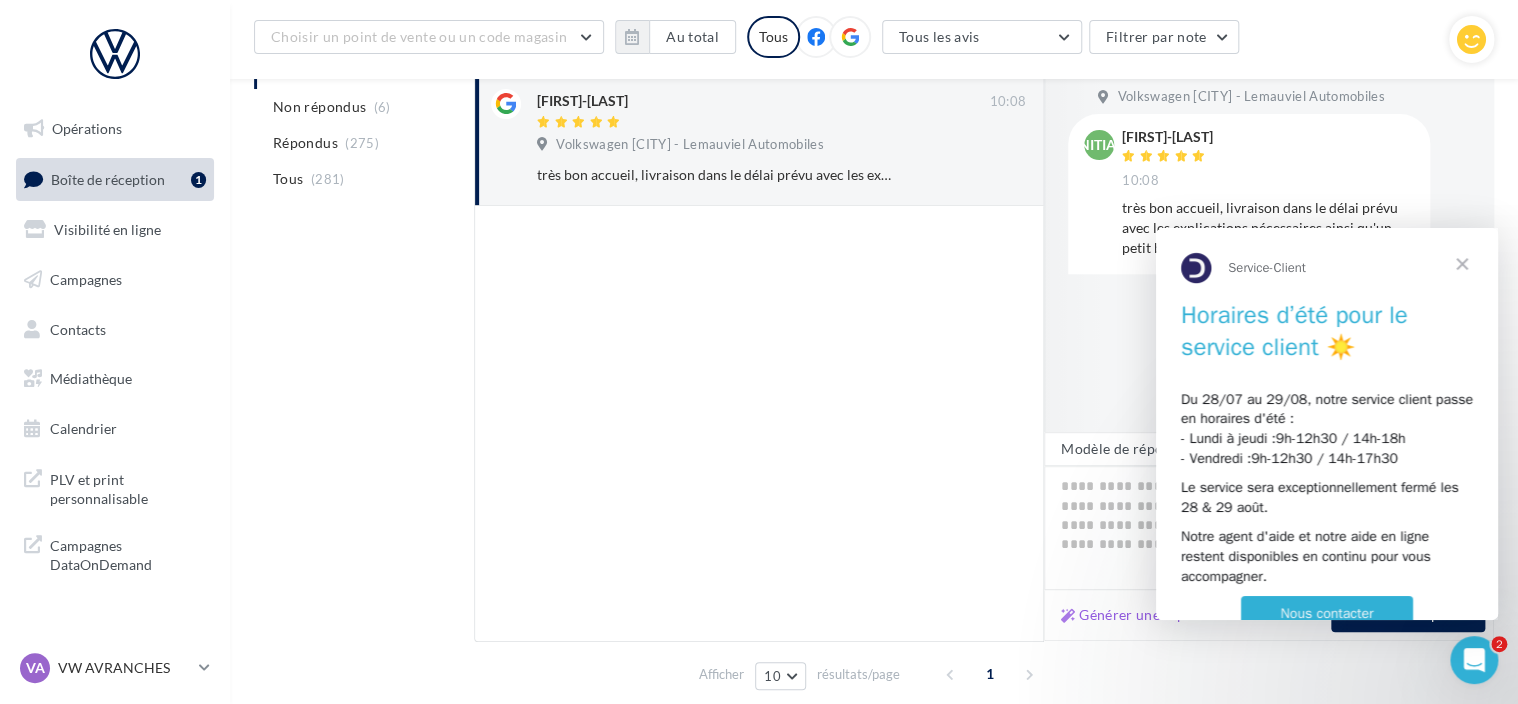 click at bounding box center (1462, 264) 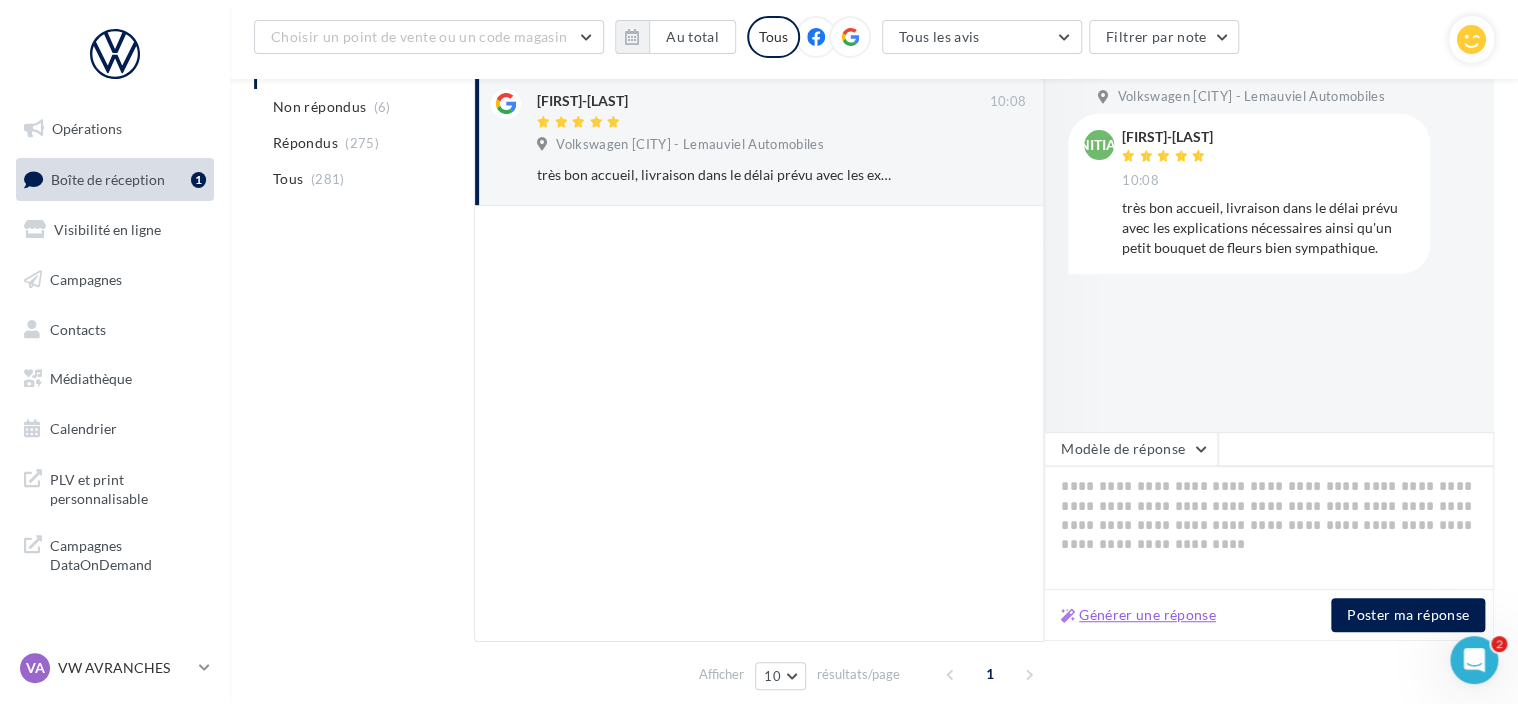 click on "Générer une réponse" at bounding box center [1138, 615] 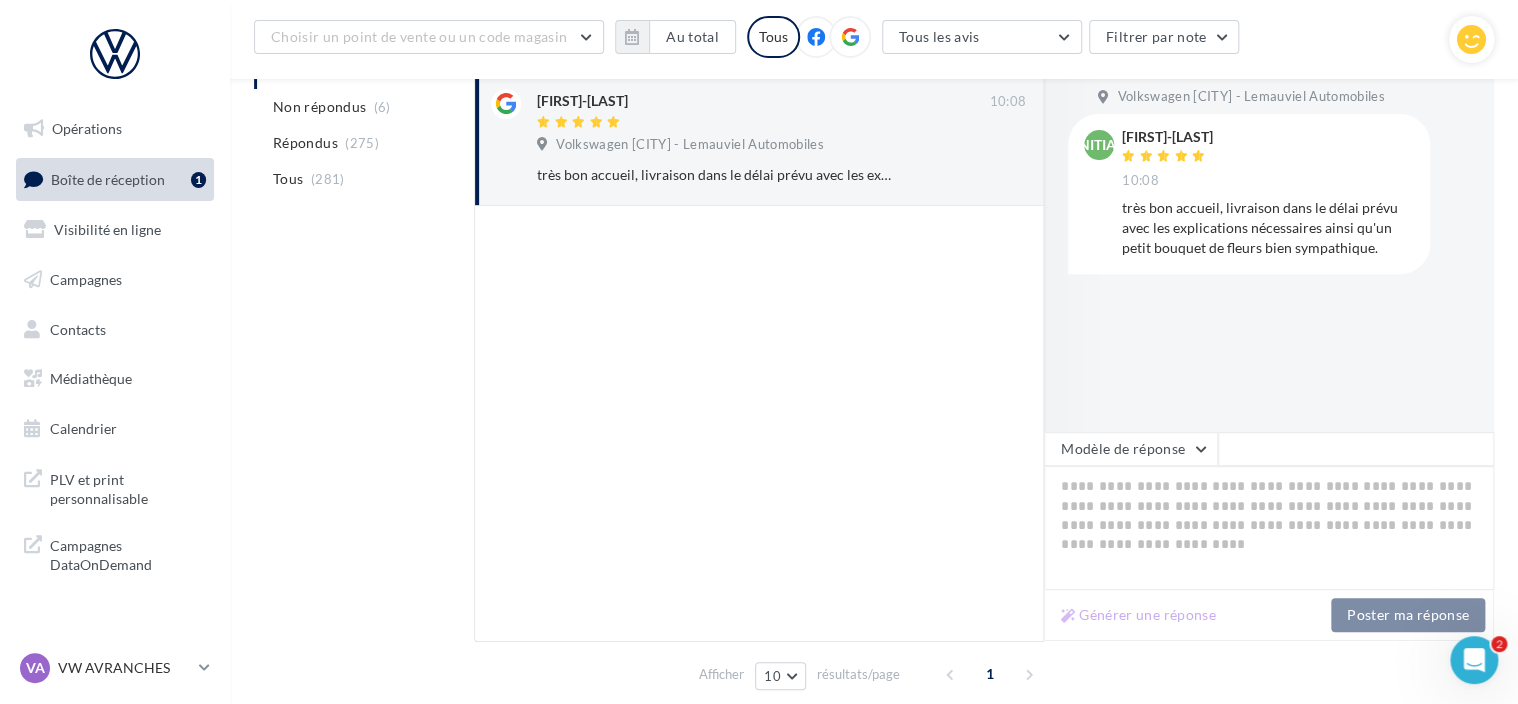 type on "[REDACTED]" 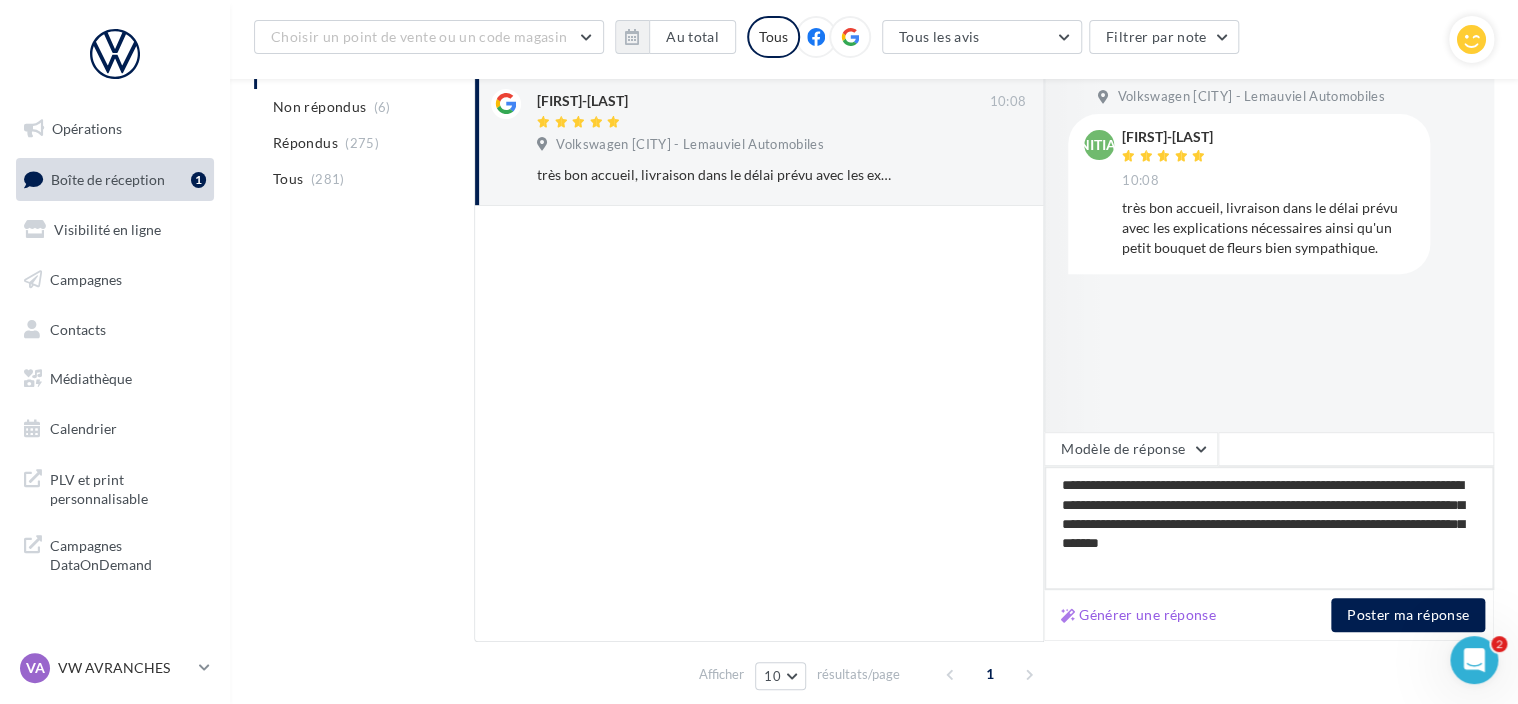 drag, startPoint x: 1224, startPoint y: 487, endPoint x: 1116, endPoint y: 490, distance: 108.04166 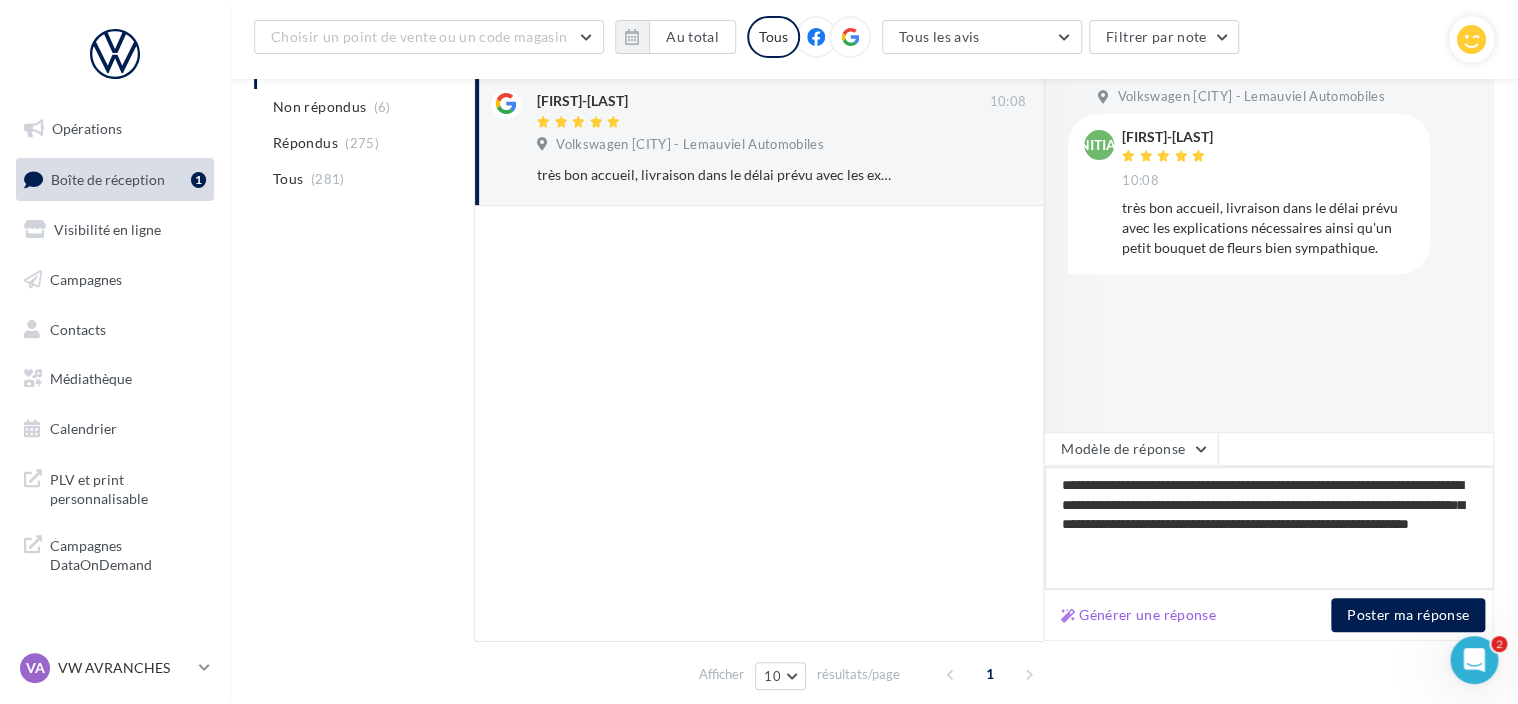 type on "[REDACTED]" 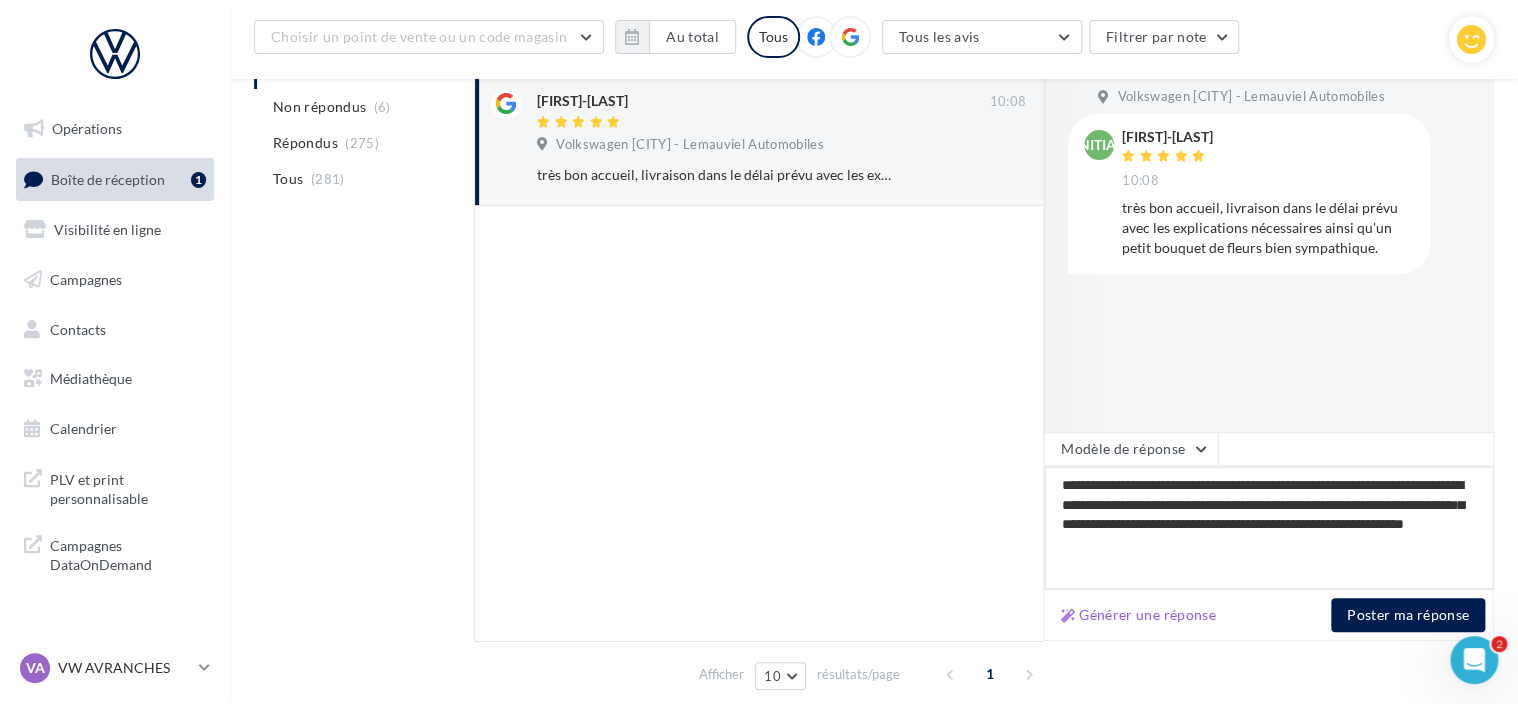 type on "[REDACTED]" 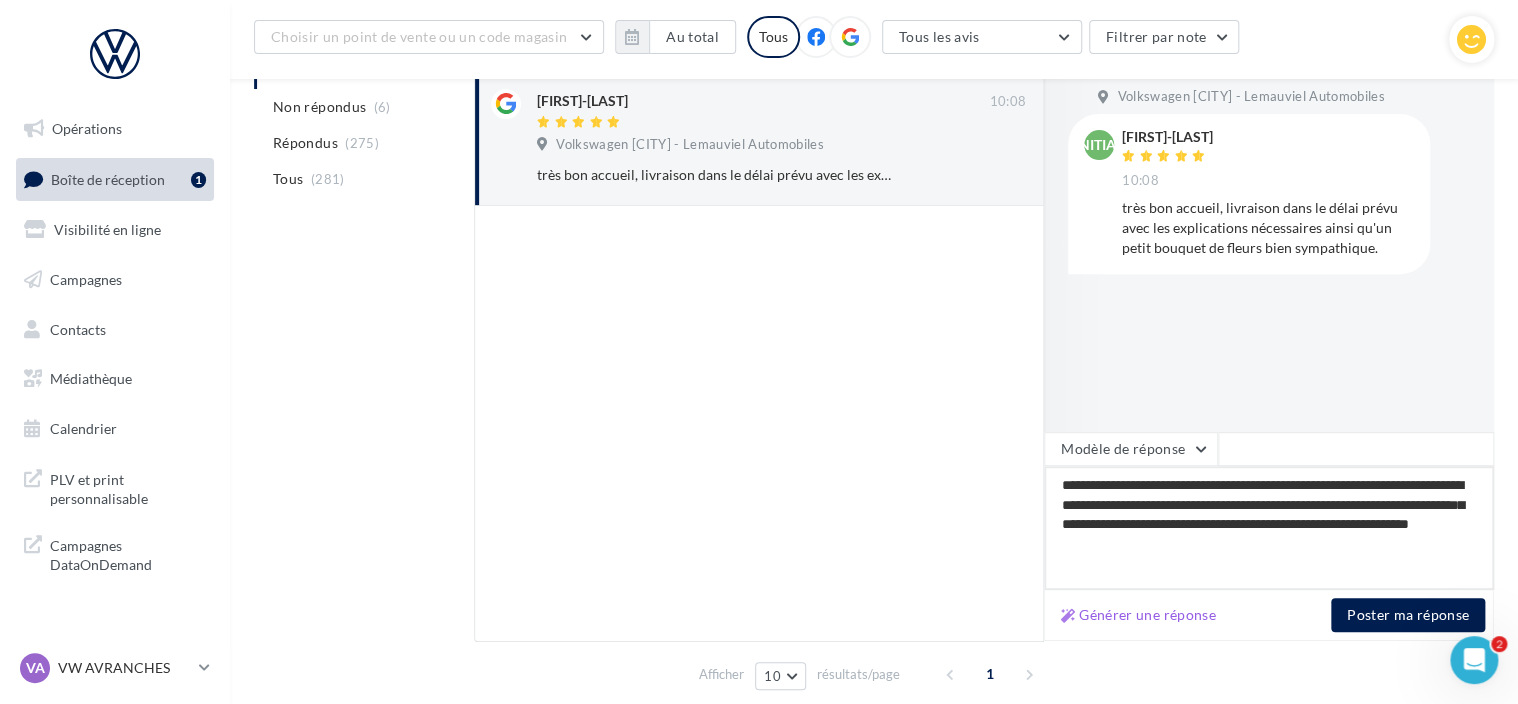 type on "[REDACTED]" 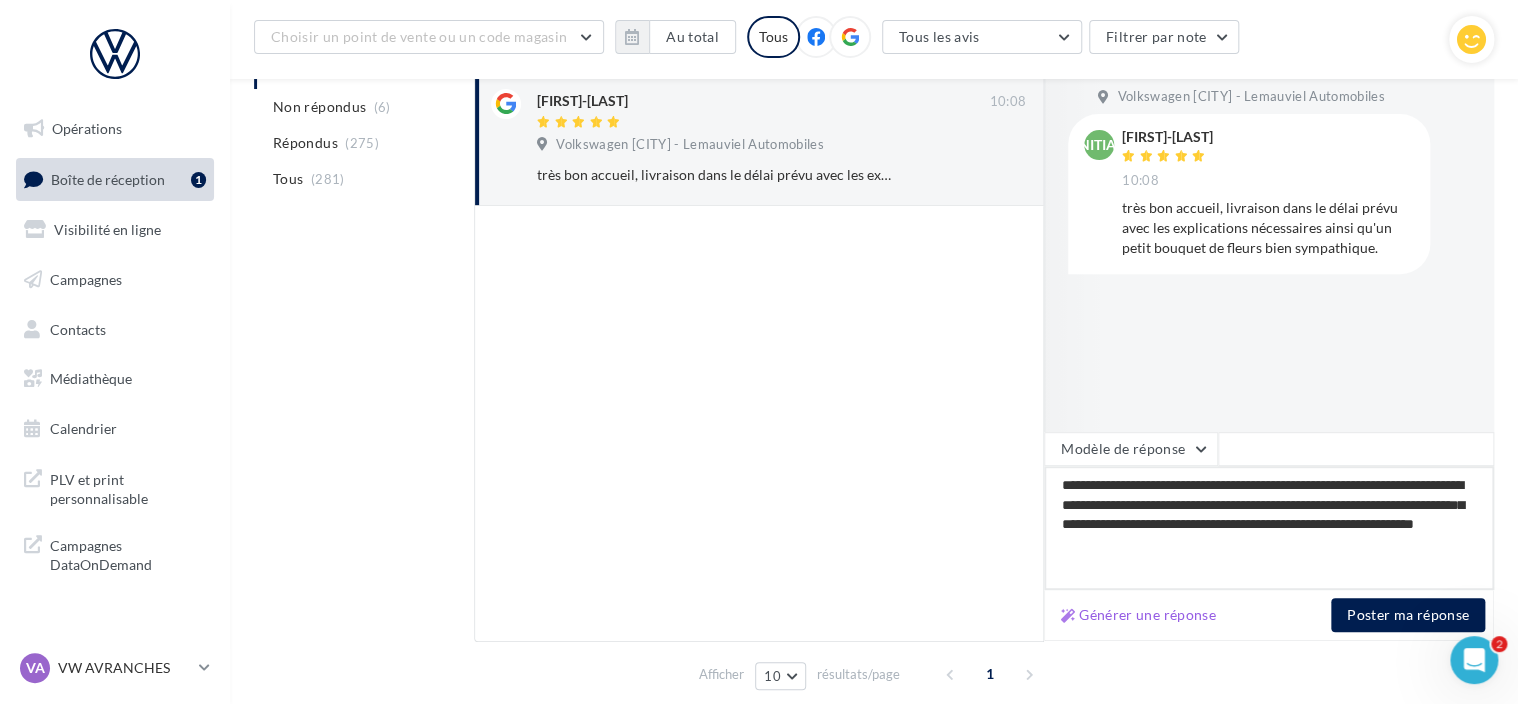 type on "[REDACTED]" 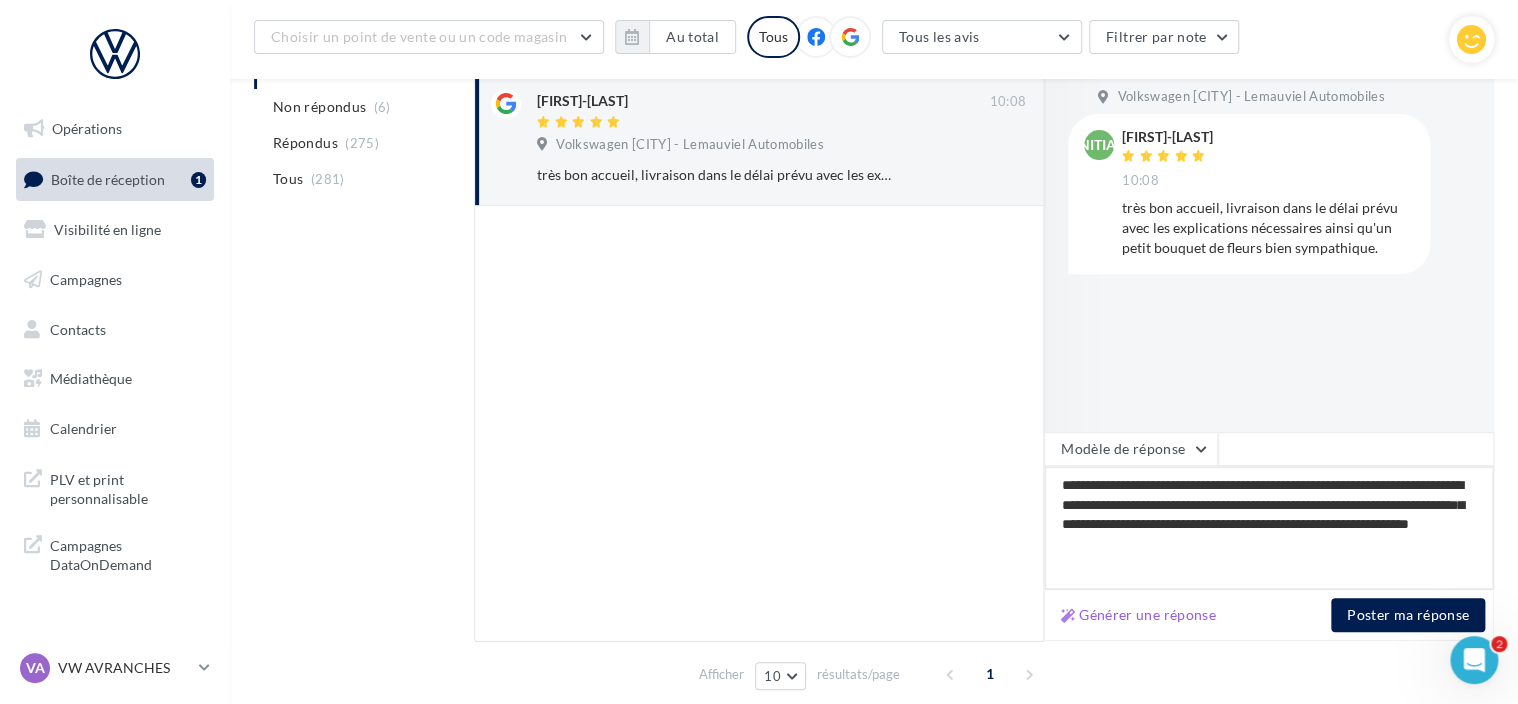 type on "[REDACTED]" 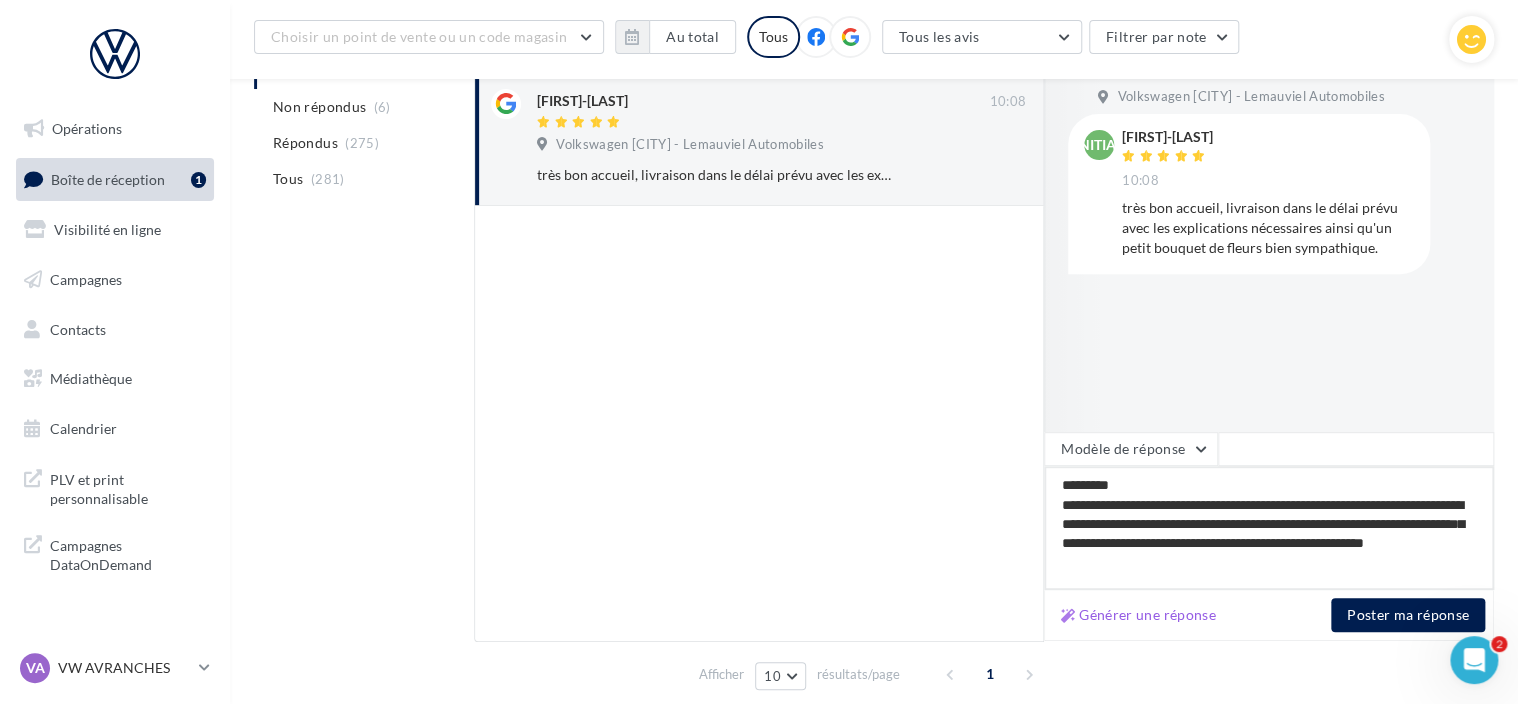 type on "[REDACTED]" 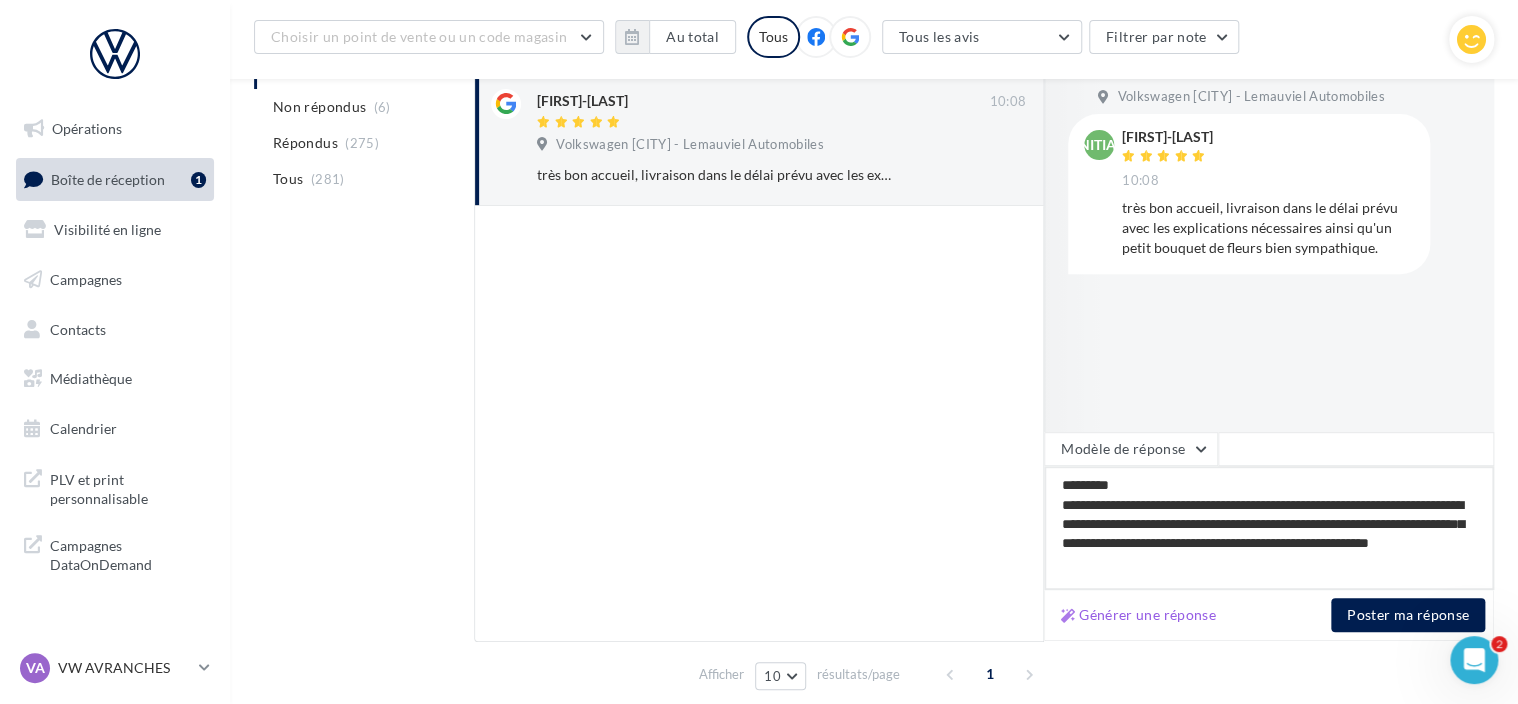 click on "[REDACTED]" at bounding box center [1269, 528] 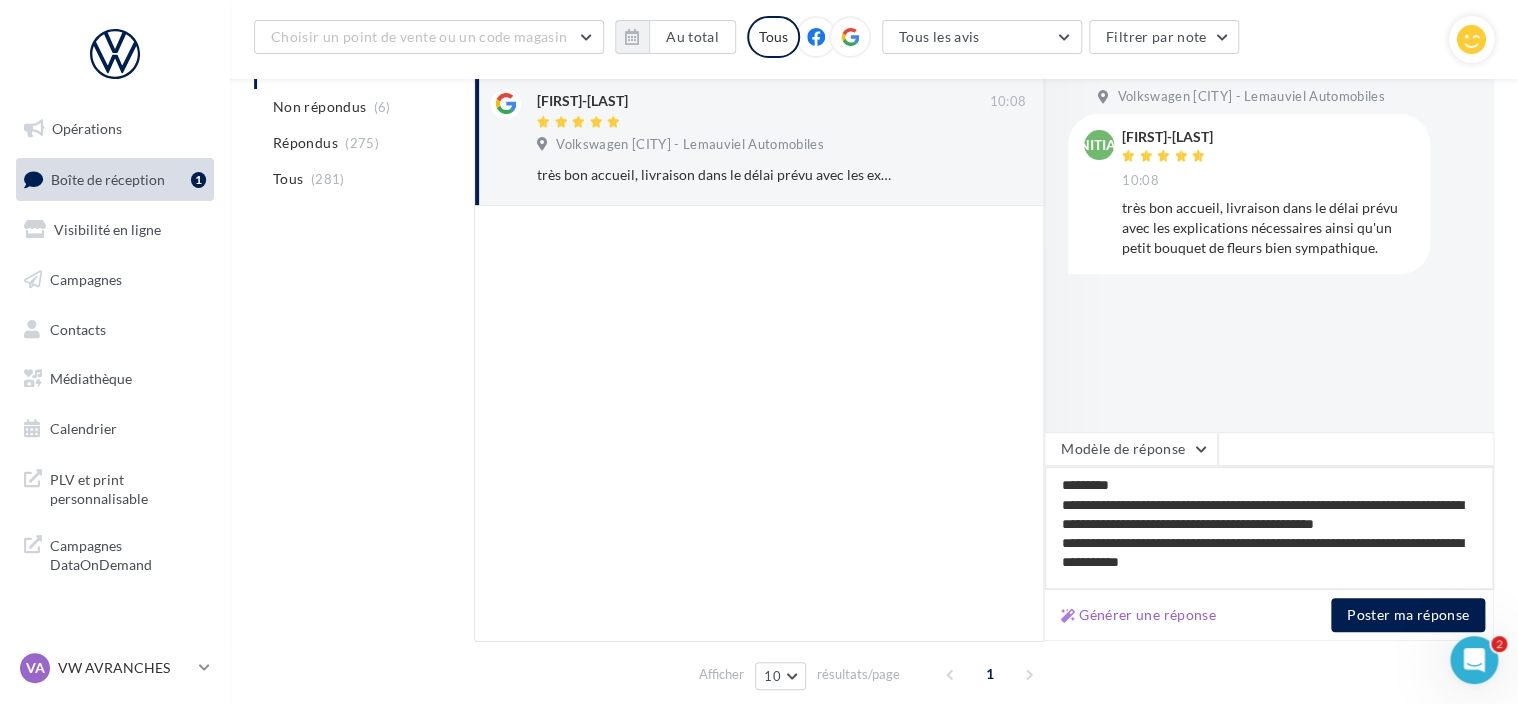 type on "[REDACTED]" 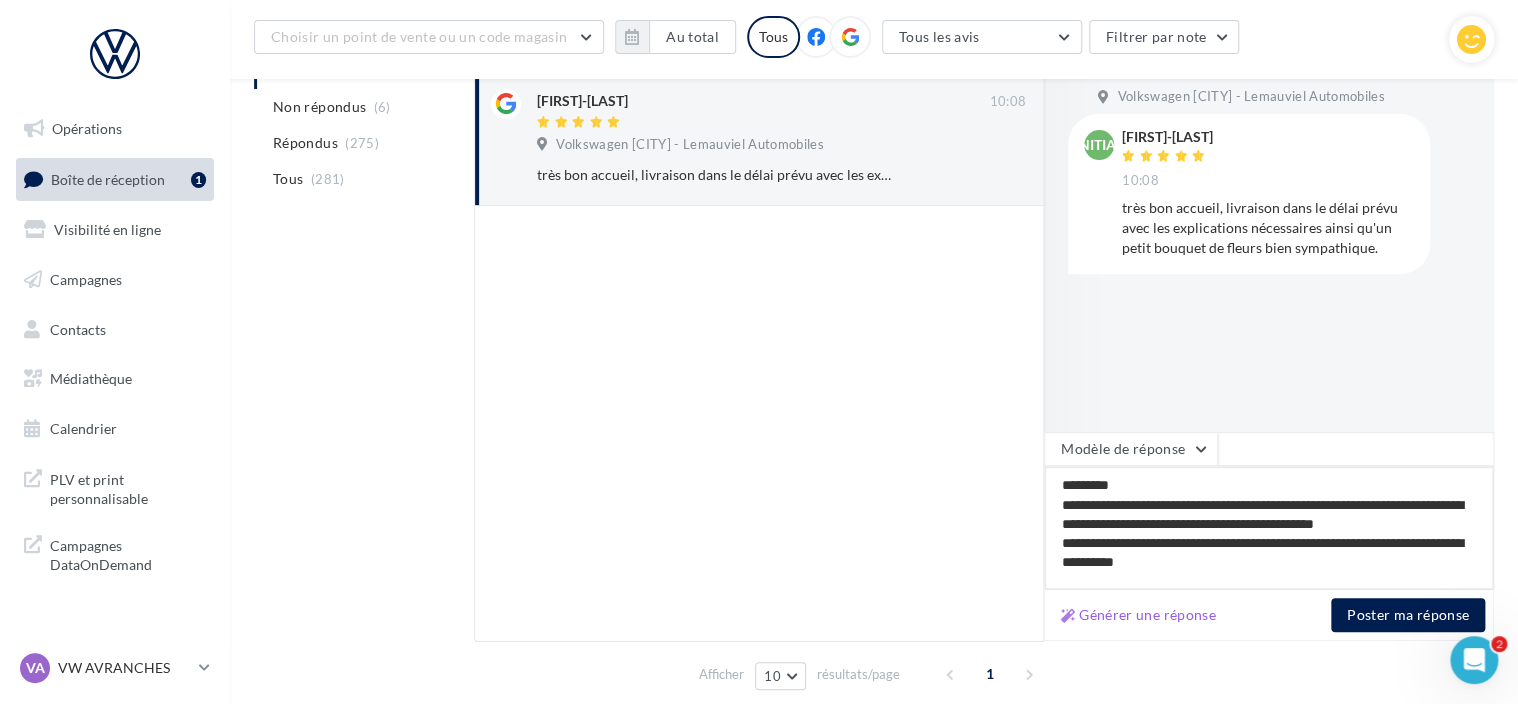 drag, startPoint x: 1293, startPoint y: 547, endPoint x: 1469, endPoint y: 560, distance: 176.47946 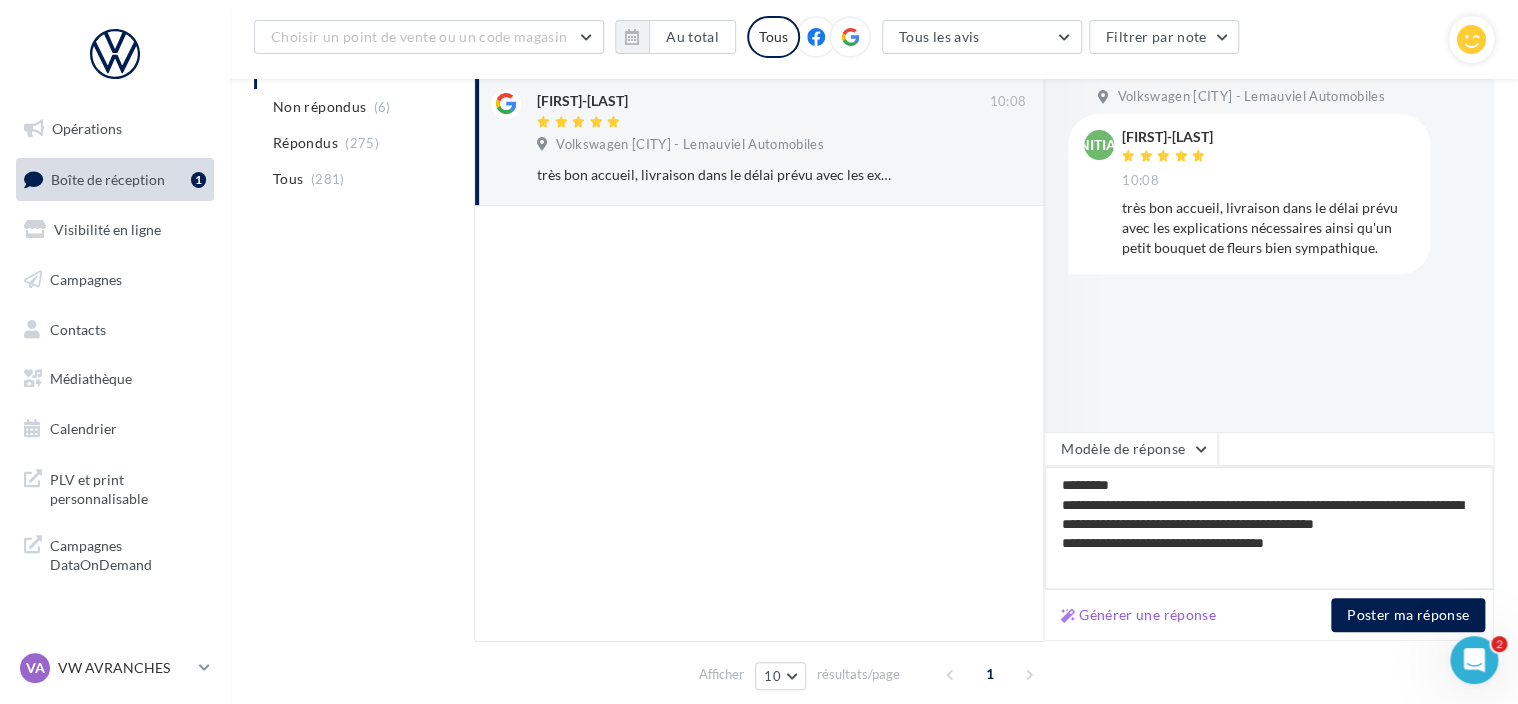 type on "[REDACTED]" 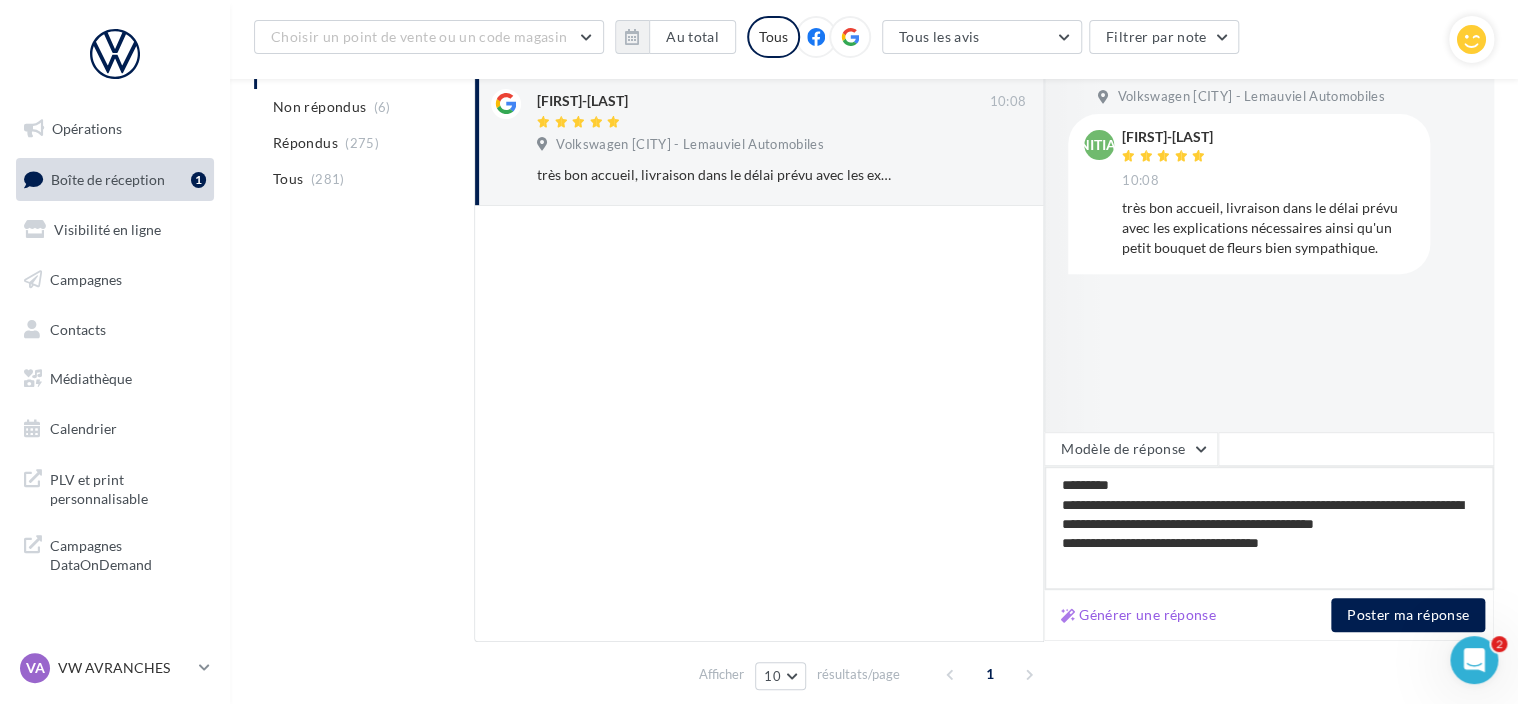 type on "[REDACTED]" 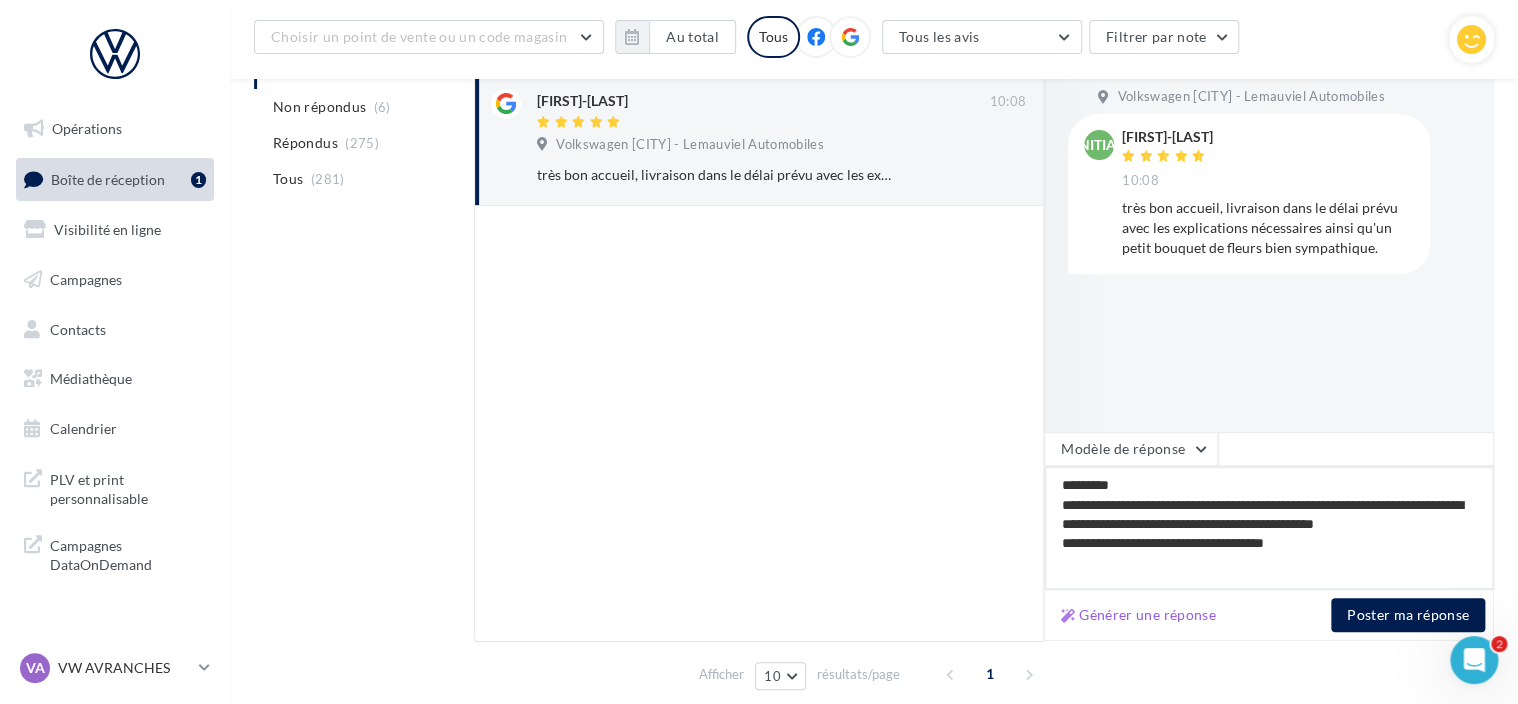 type on "[REDACTED]" 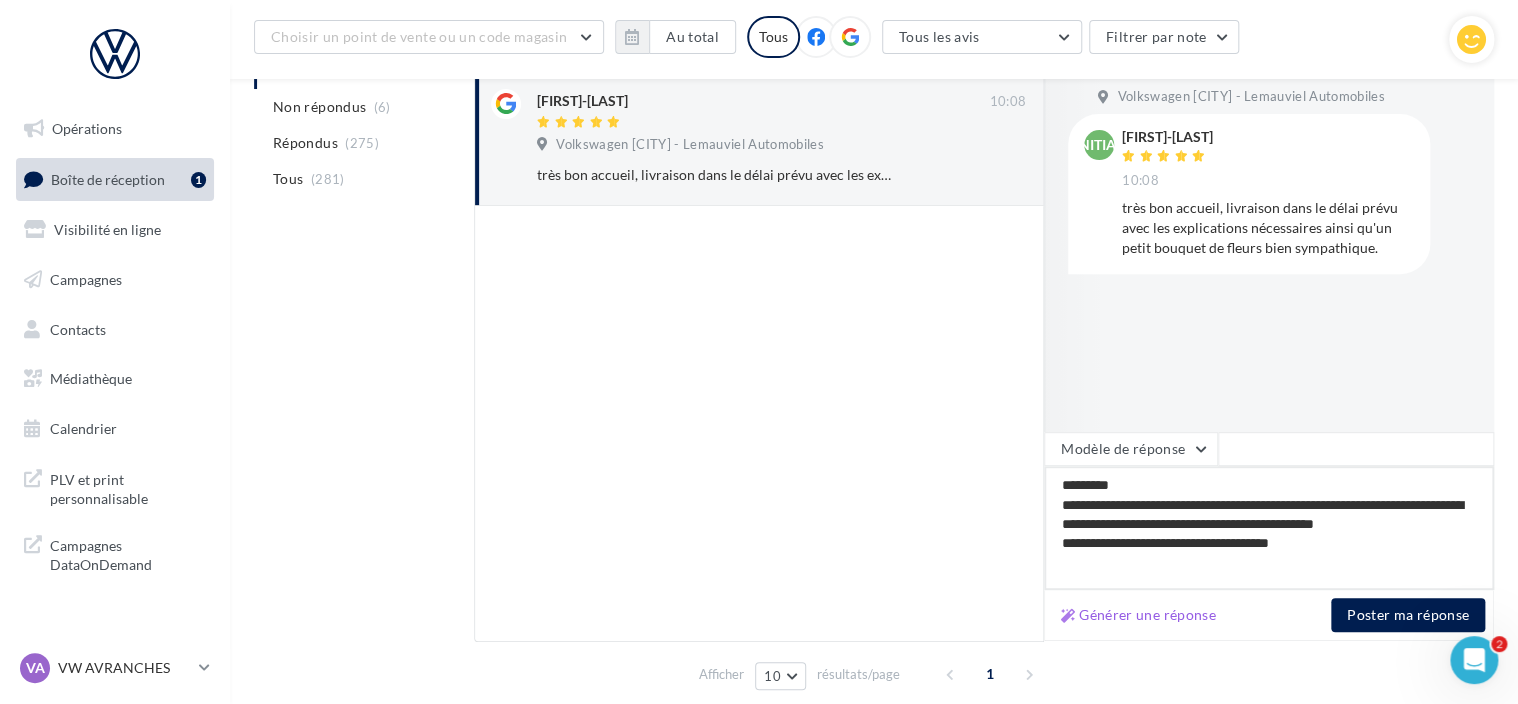 type on "[REDACTED]" 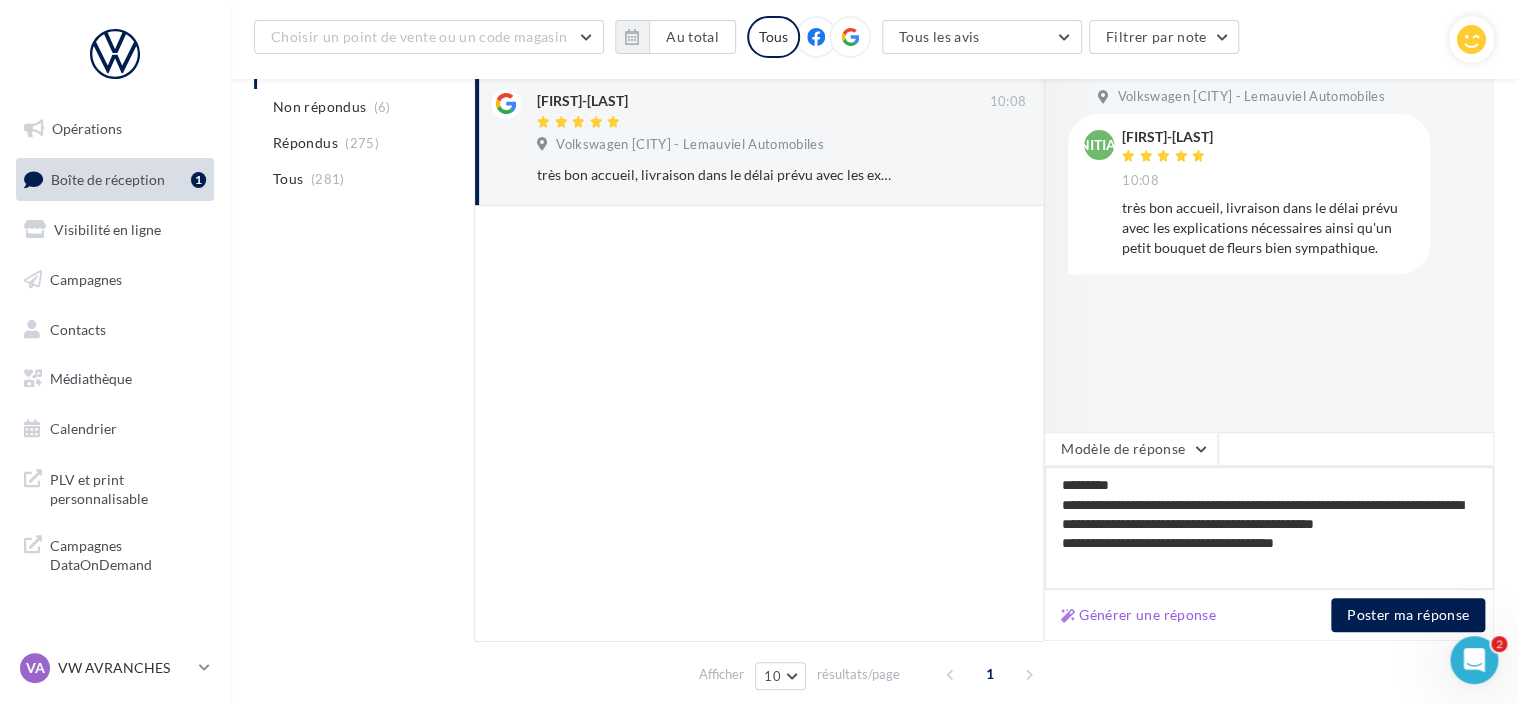 type on "[REDACTED]" 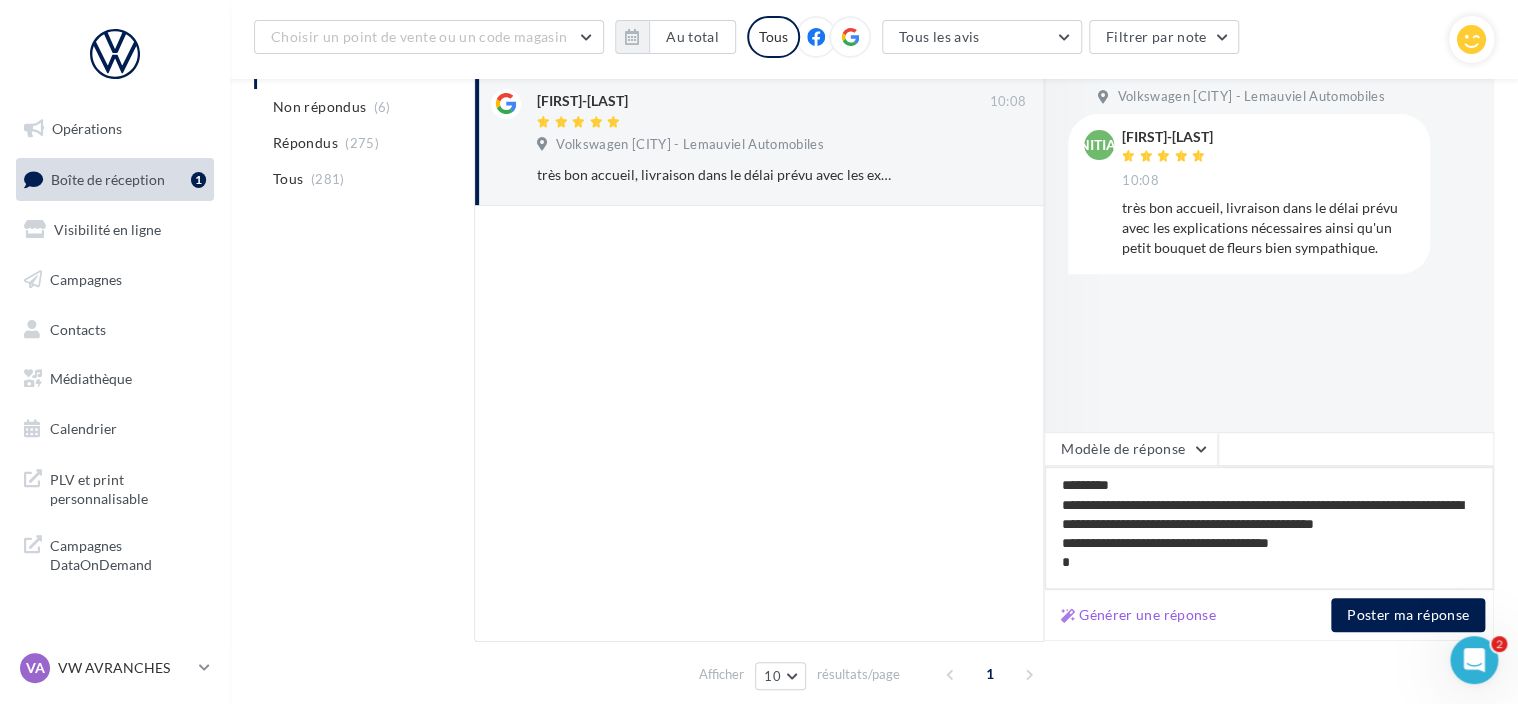 type on "[REDACTED]" 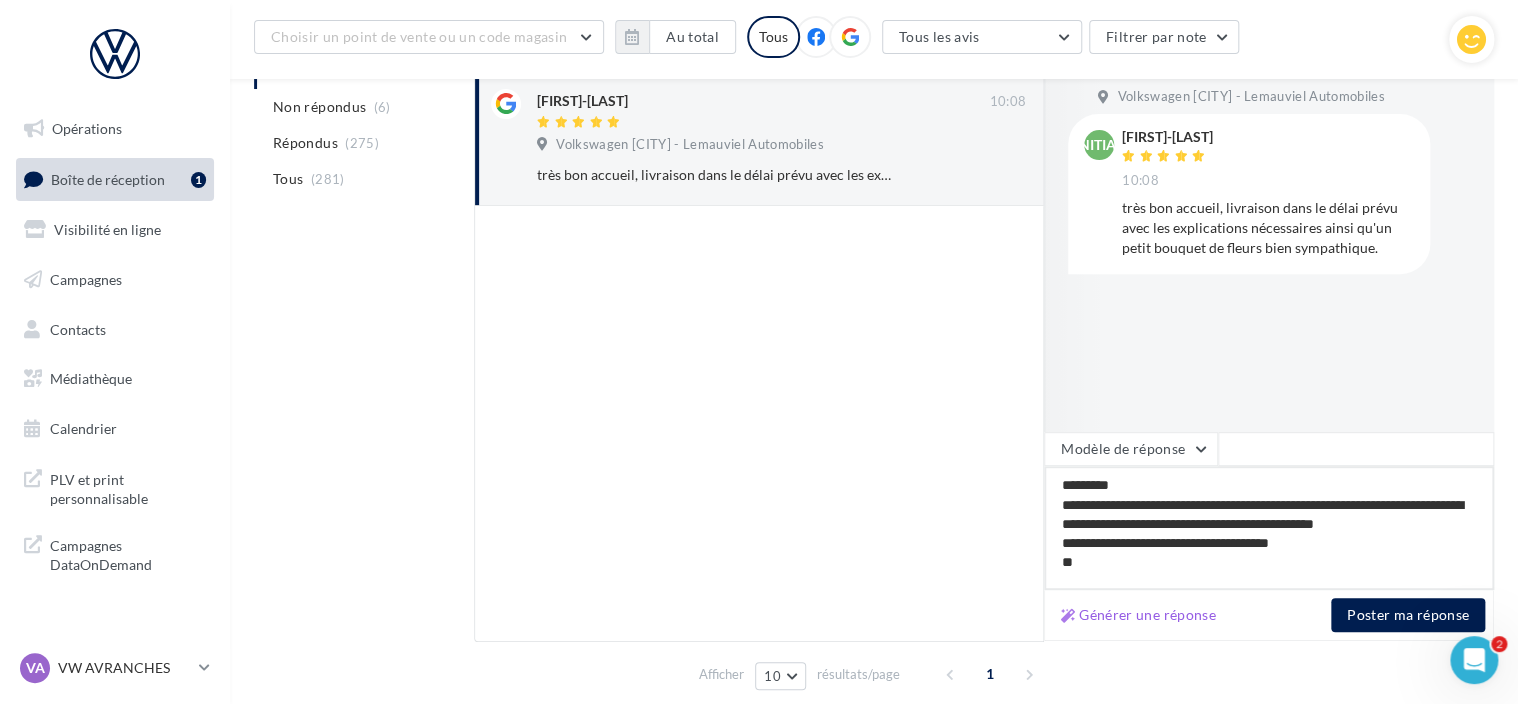 type on "[REDACTED]" 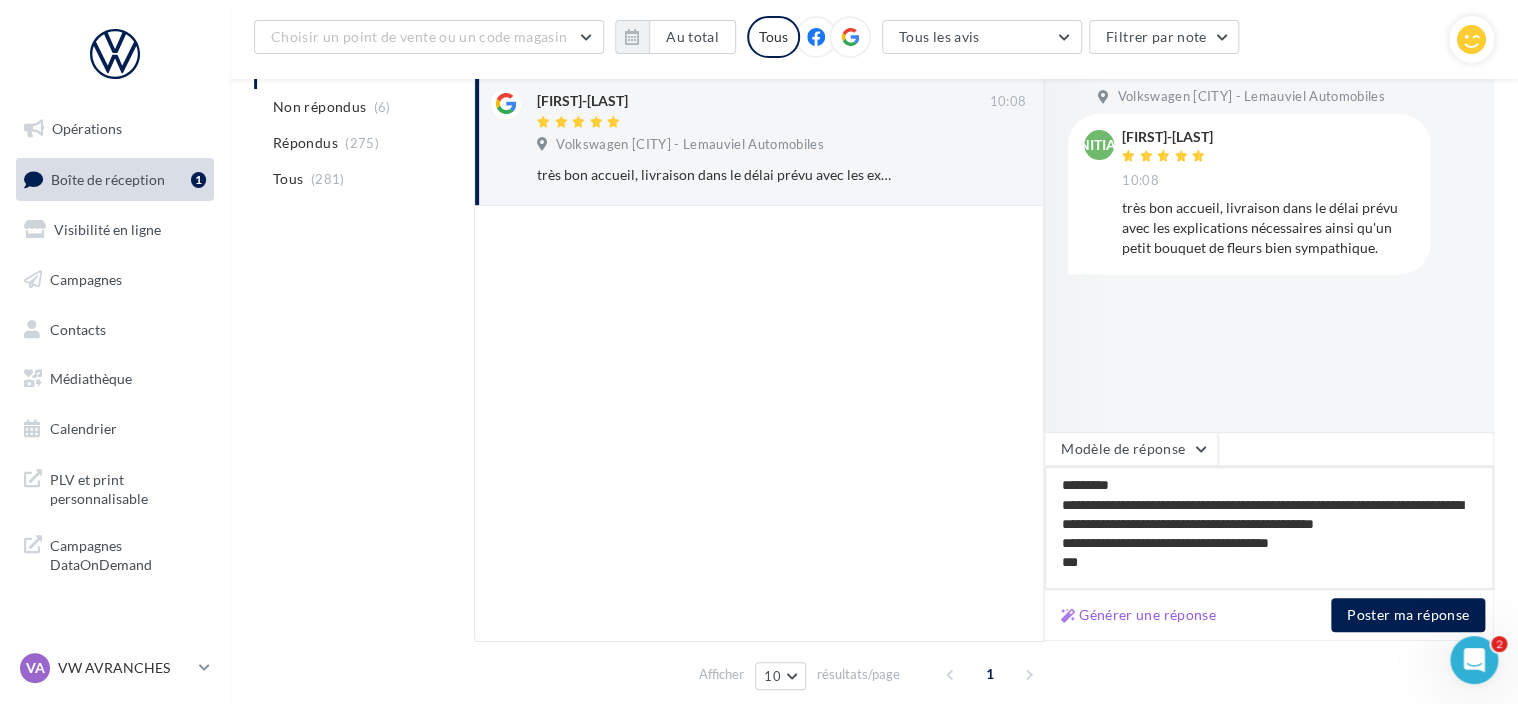 type on "[REDACTED]" 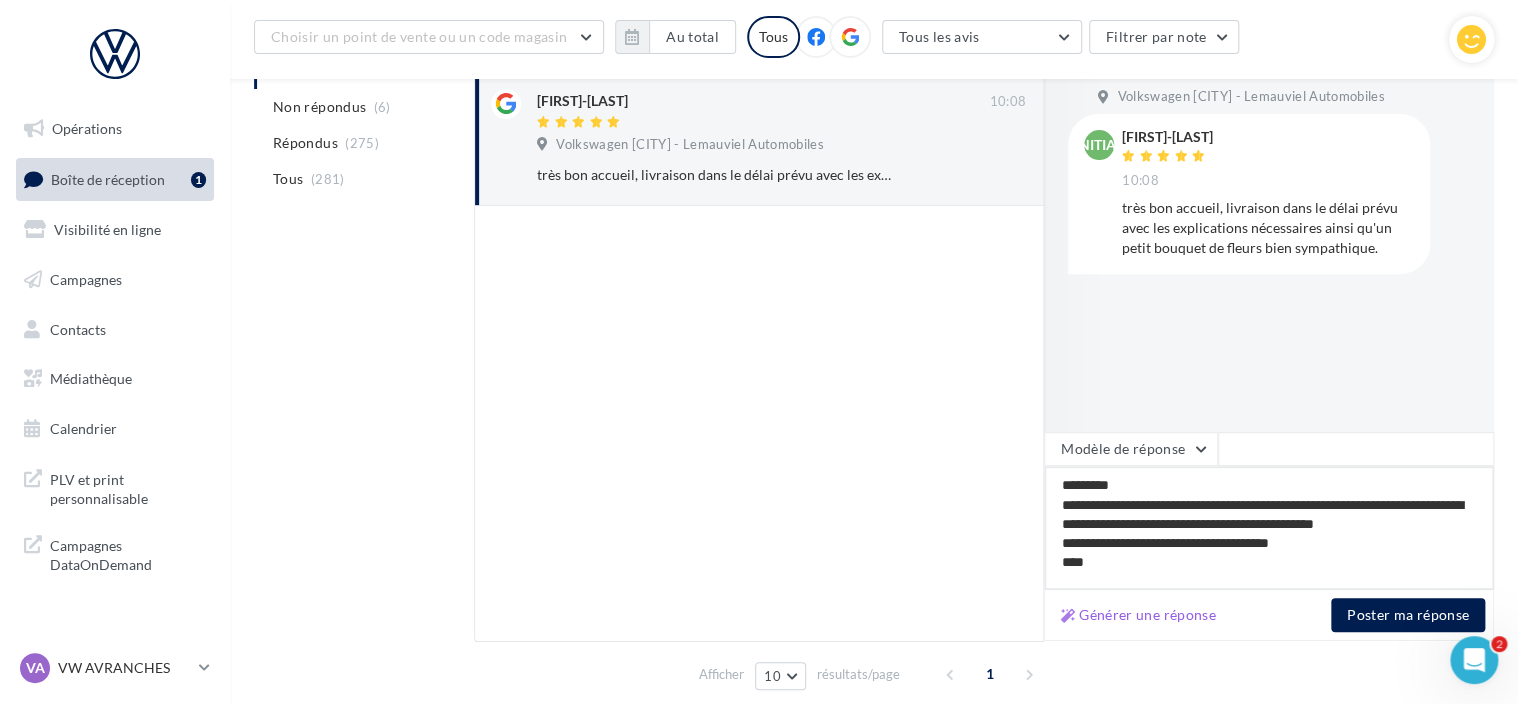 type on "[REDACTED]" 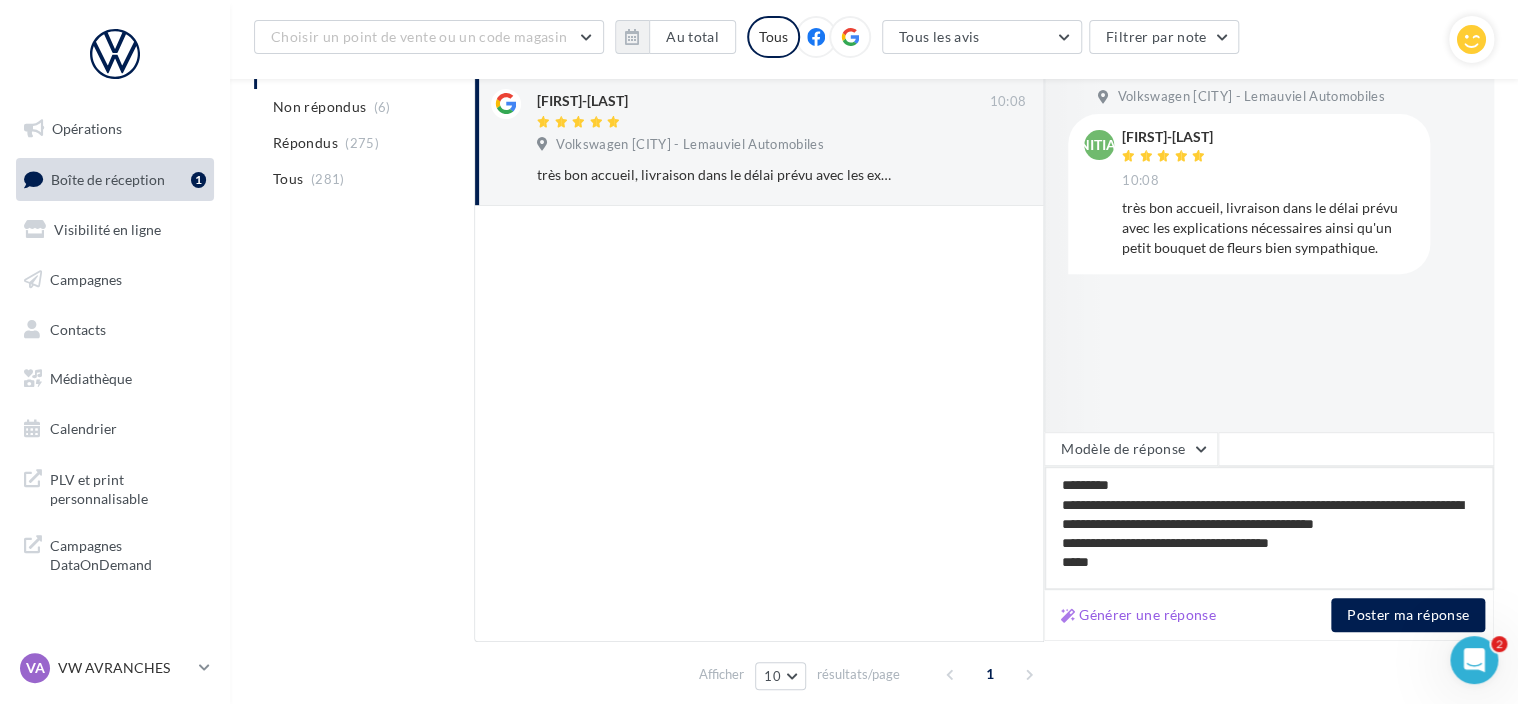 type on "[REDACTED]" 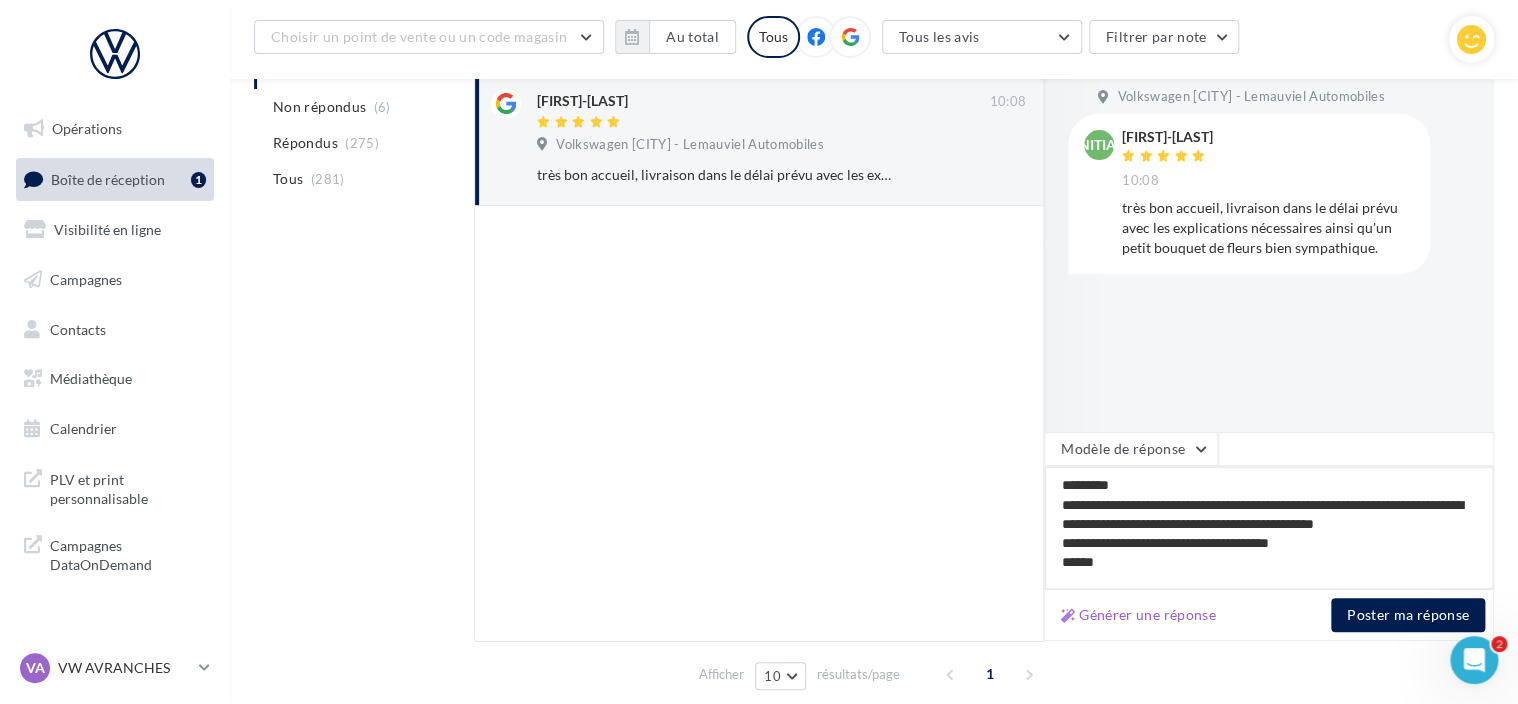 type on "[REDACTED]" 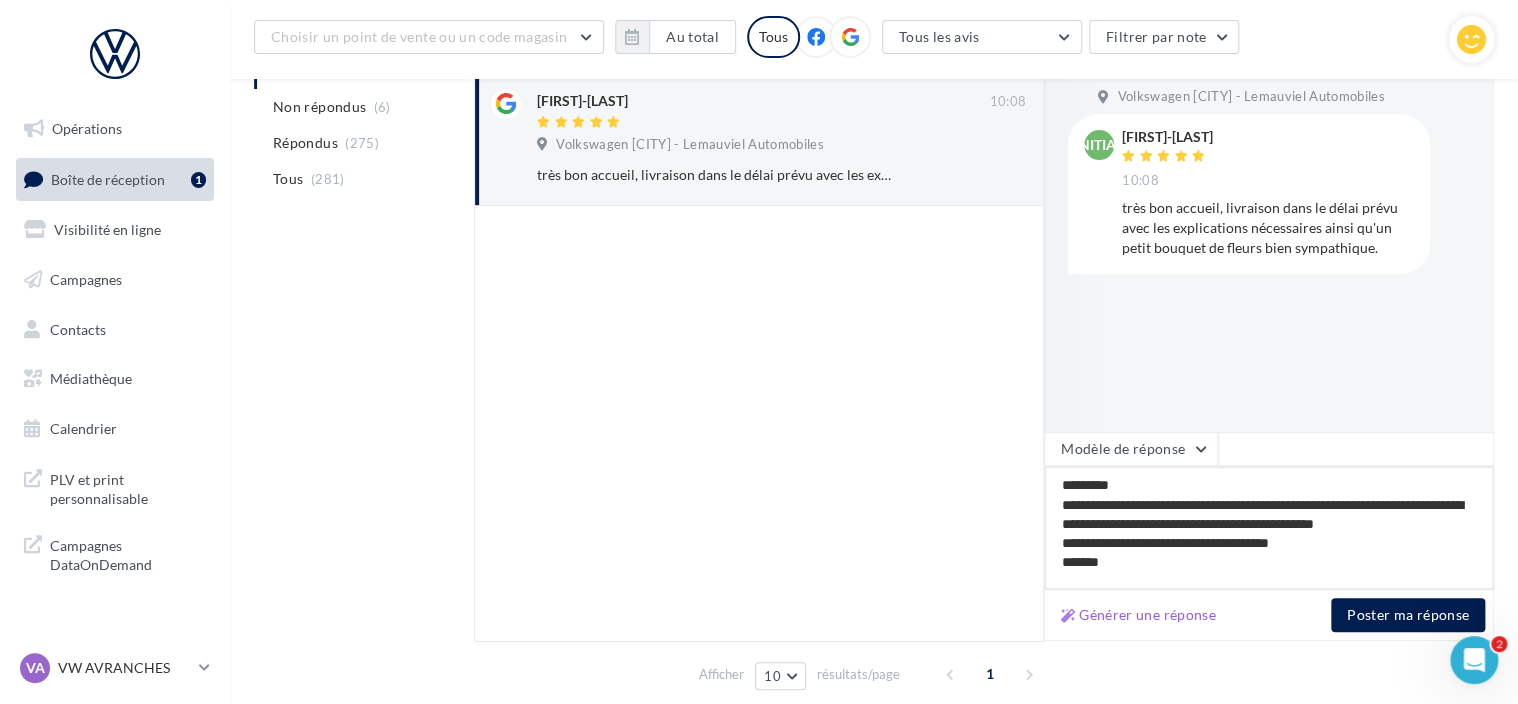 type on "[REDACTED]" 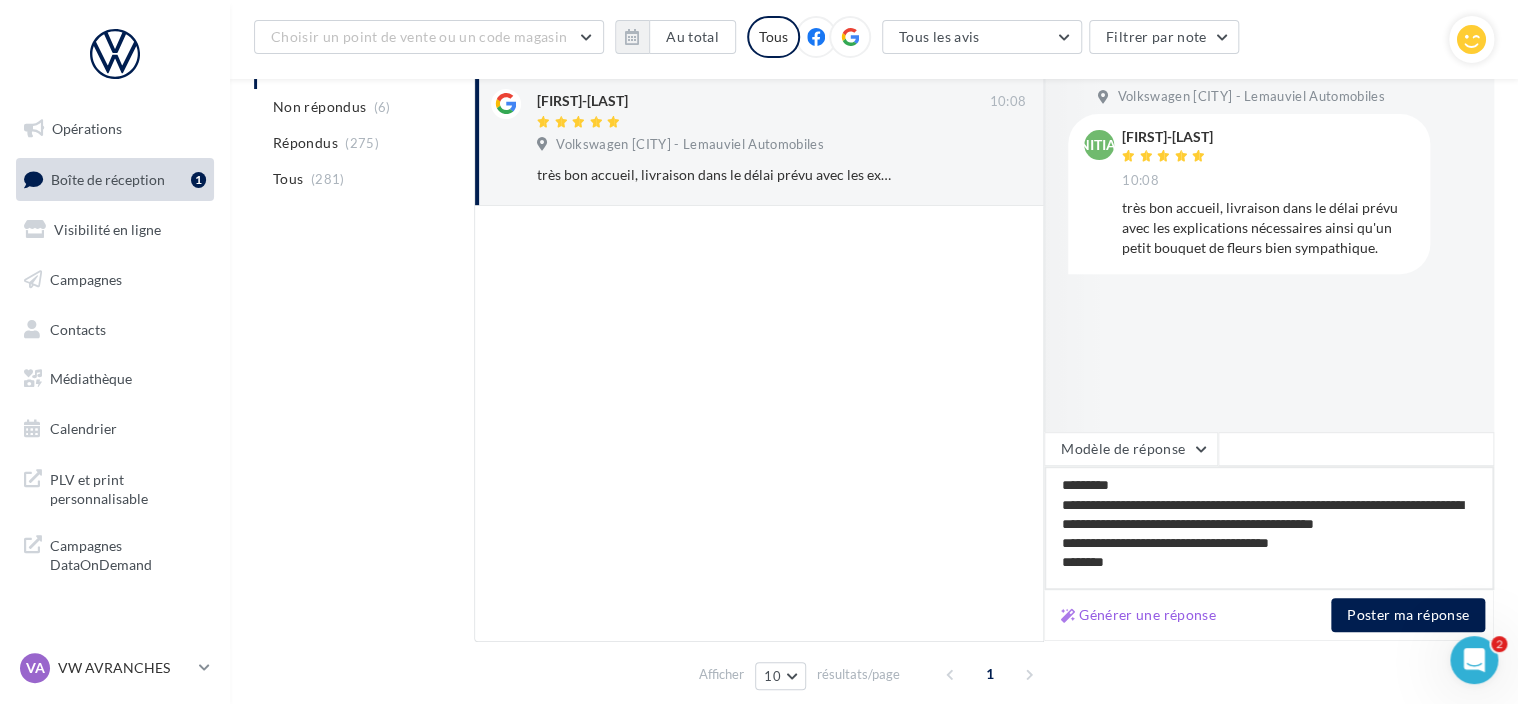 type on "[REDACTED]" 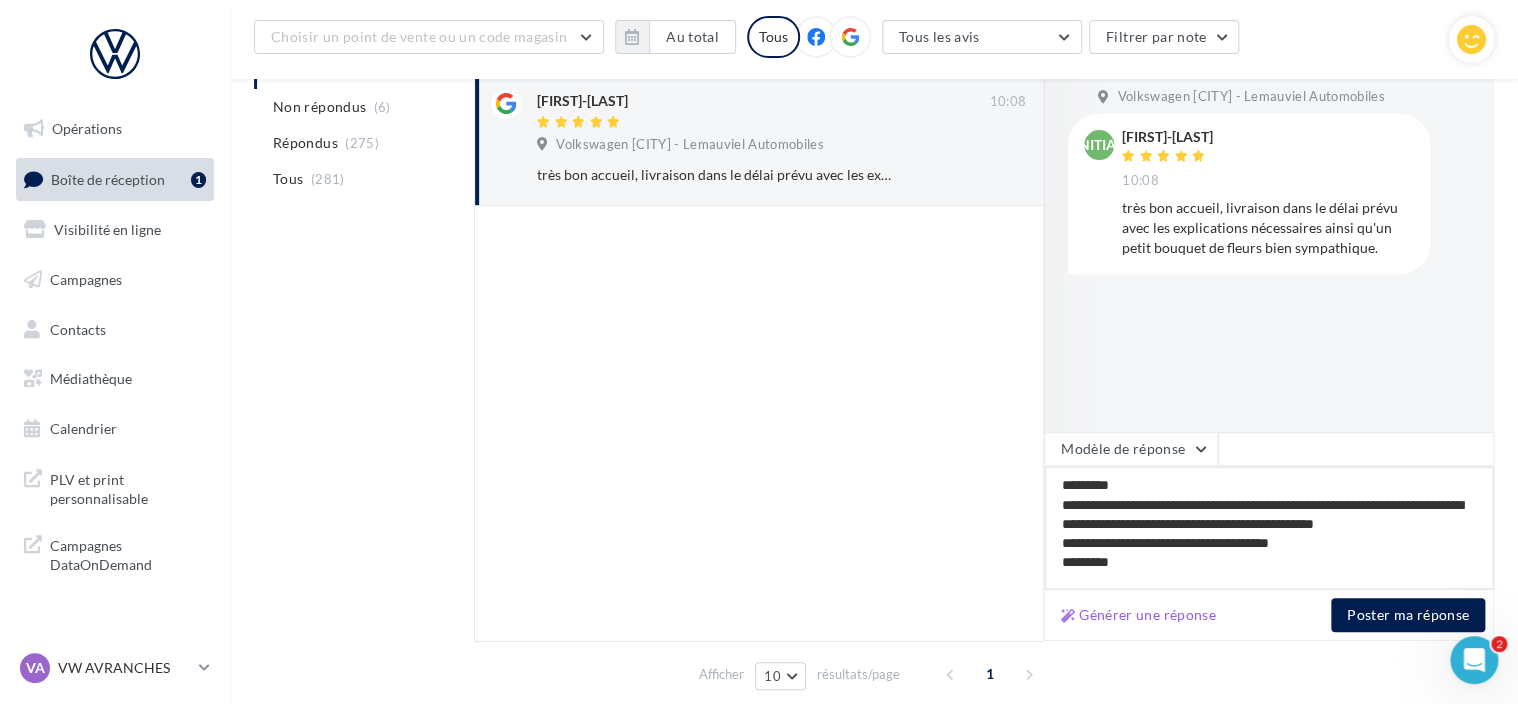 paste on "**********" 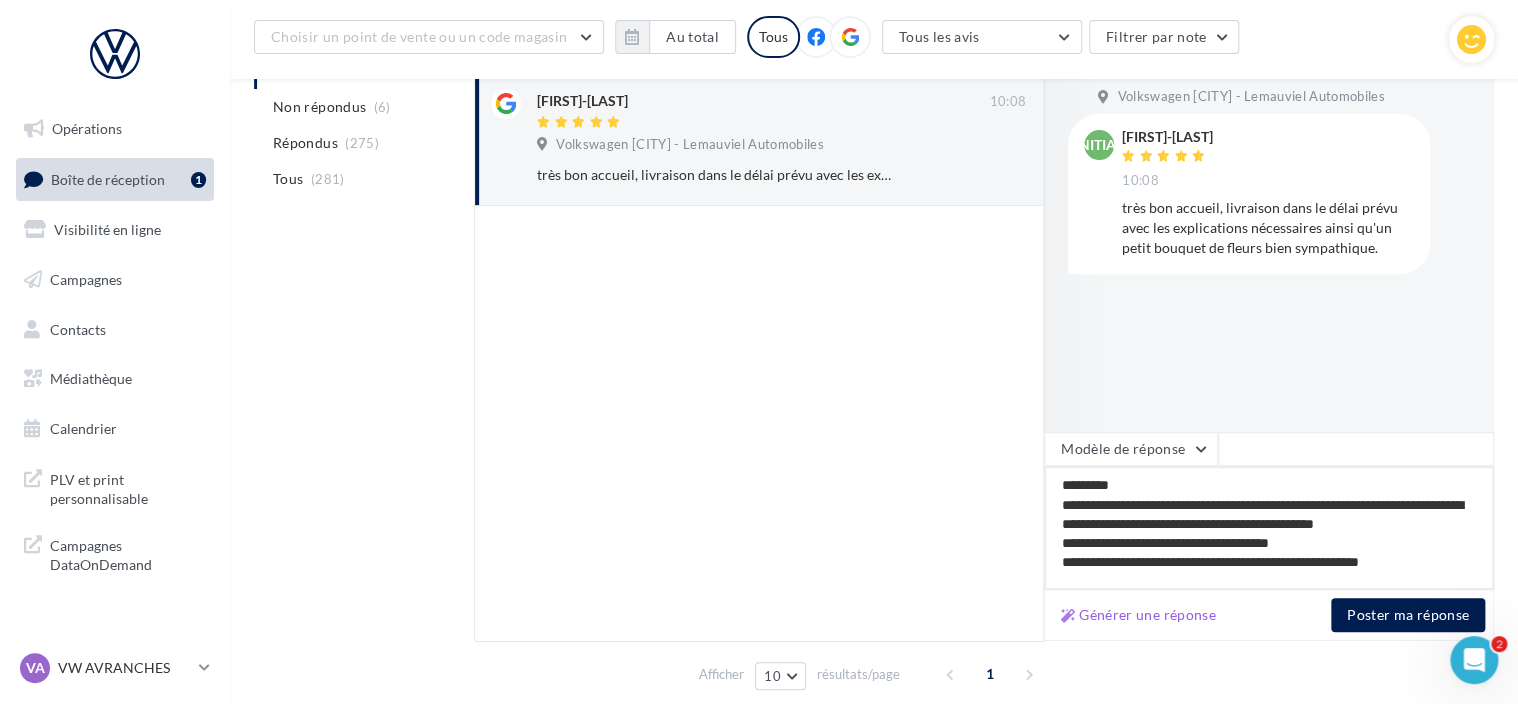click on "[REDACTED]" at bounding box center [1269, 528] 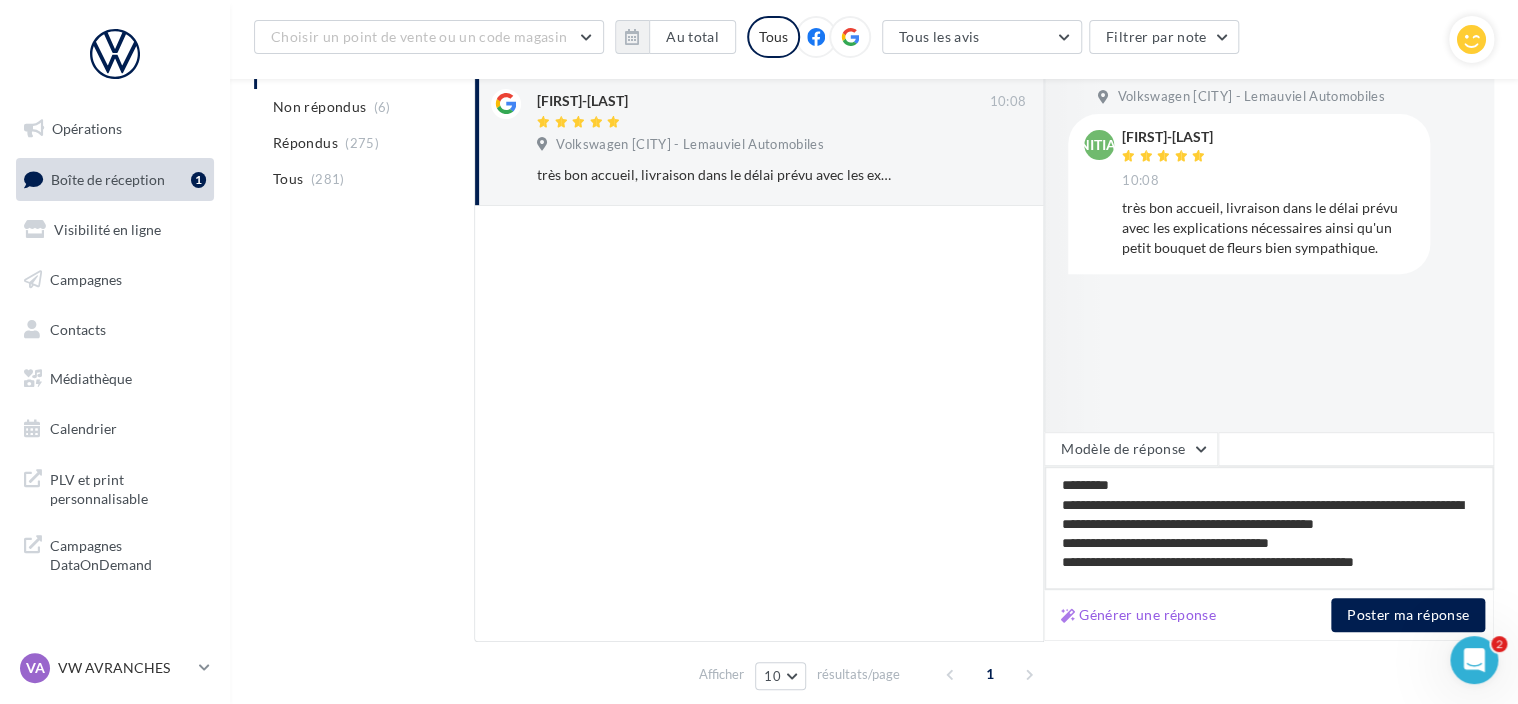 type on "[REDACTED]" 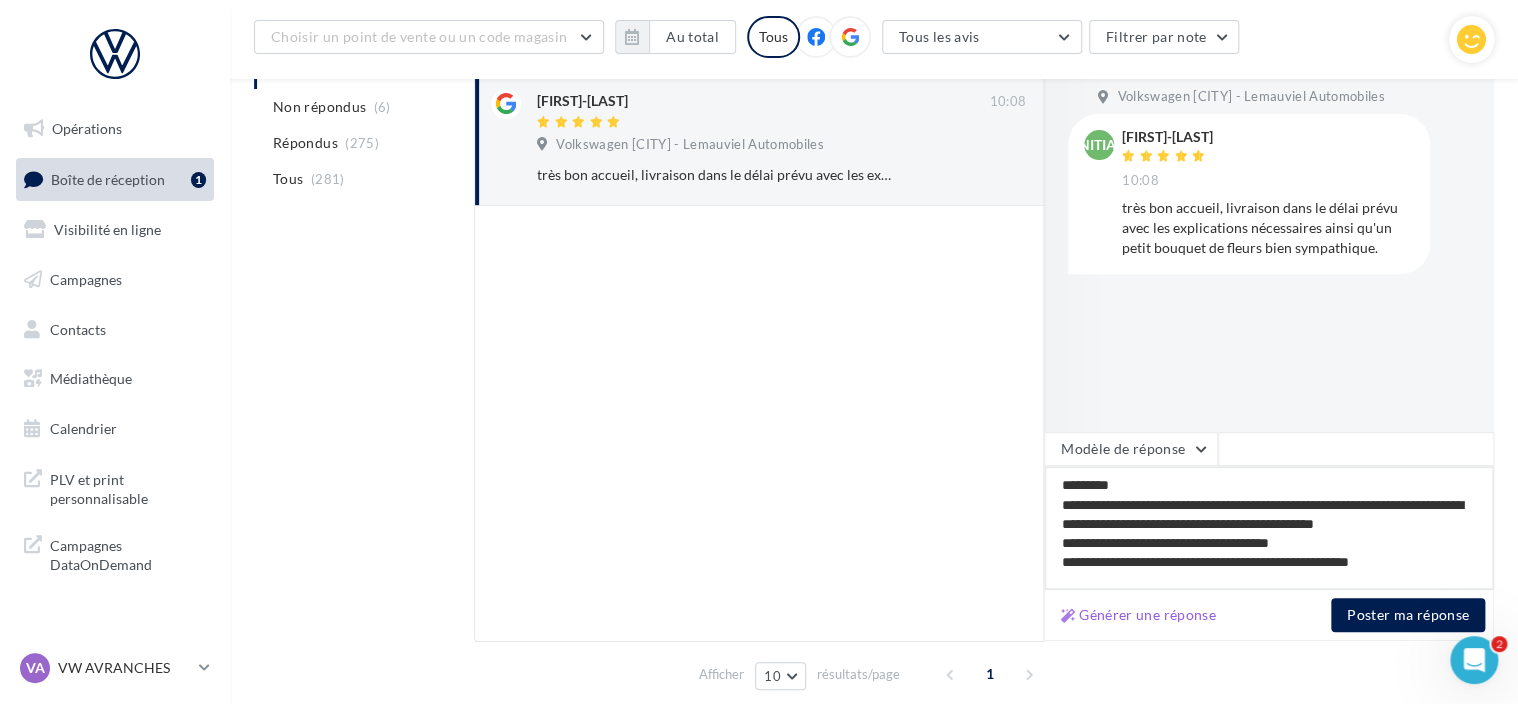 type on "[REDACTED]" 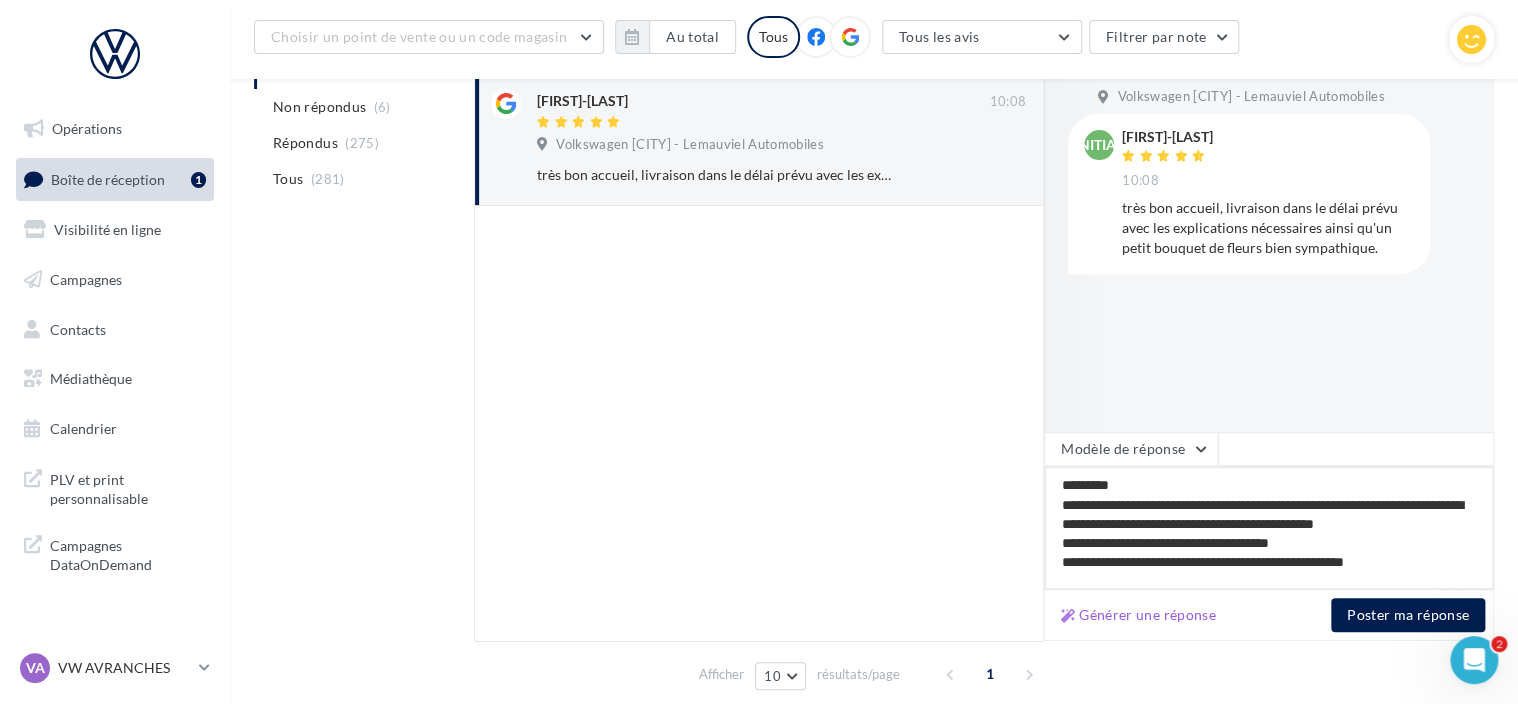 type on "[REDACTED]" 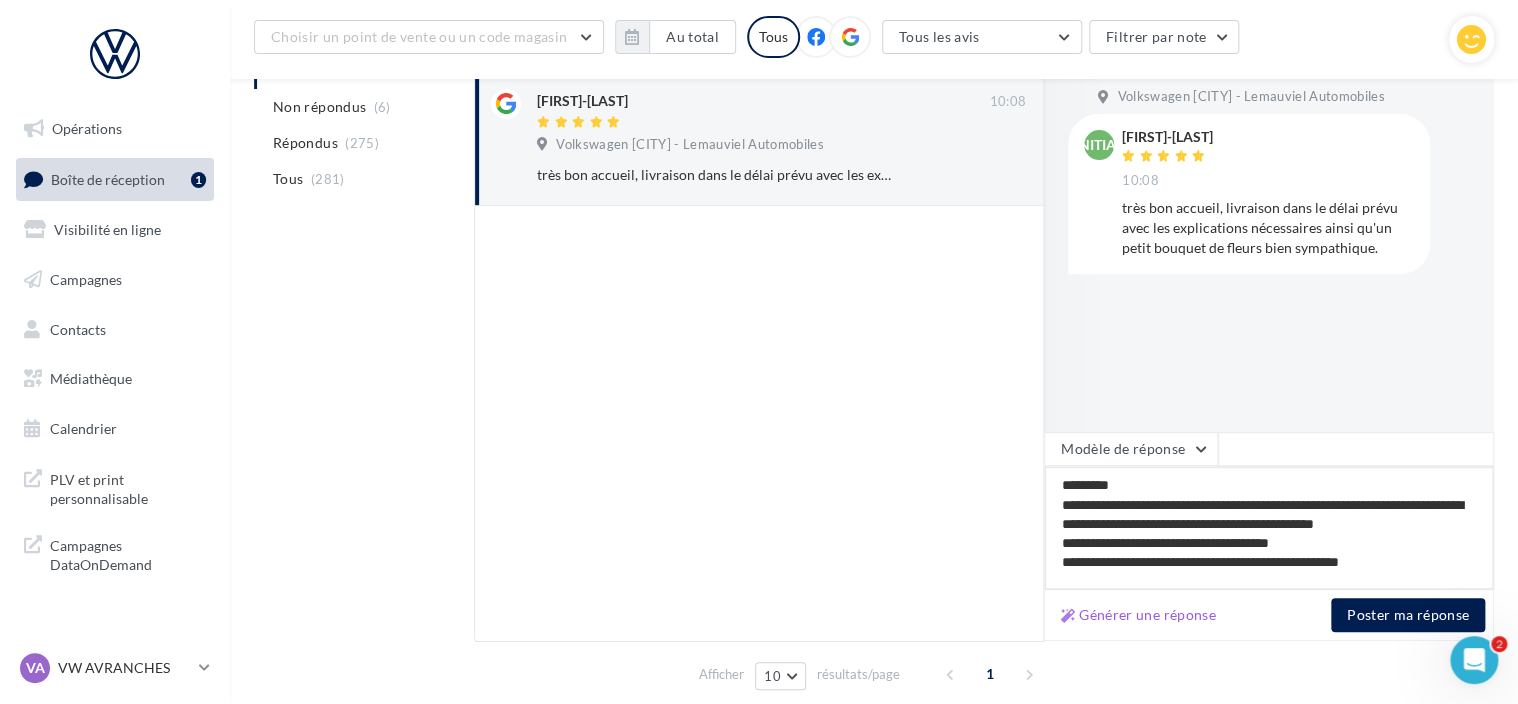 type on "[REDACTED]" 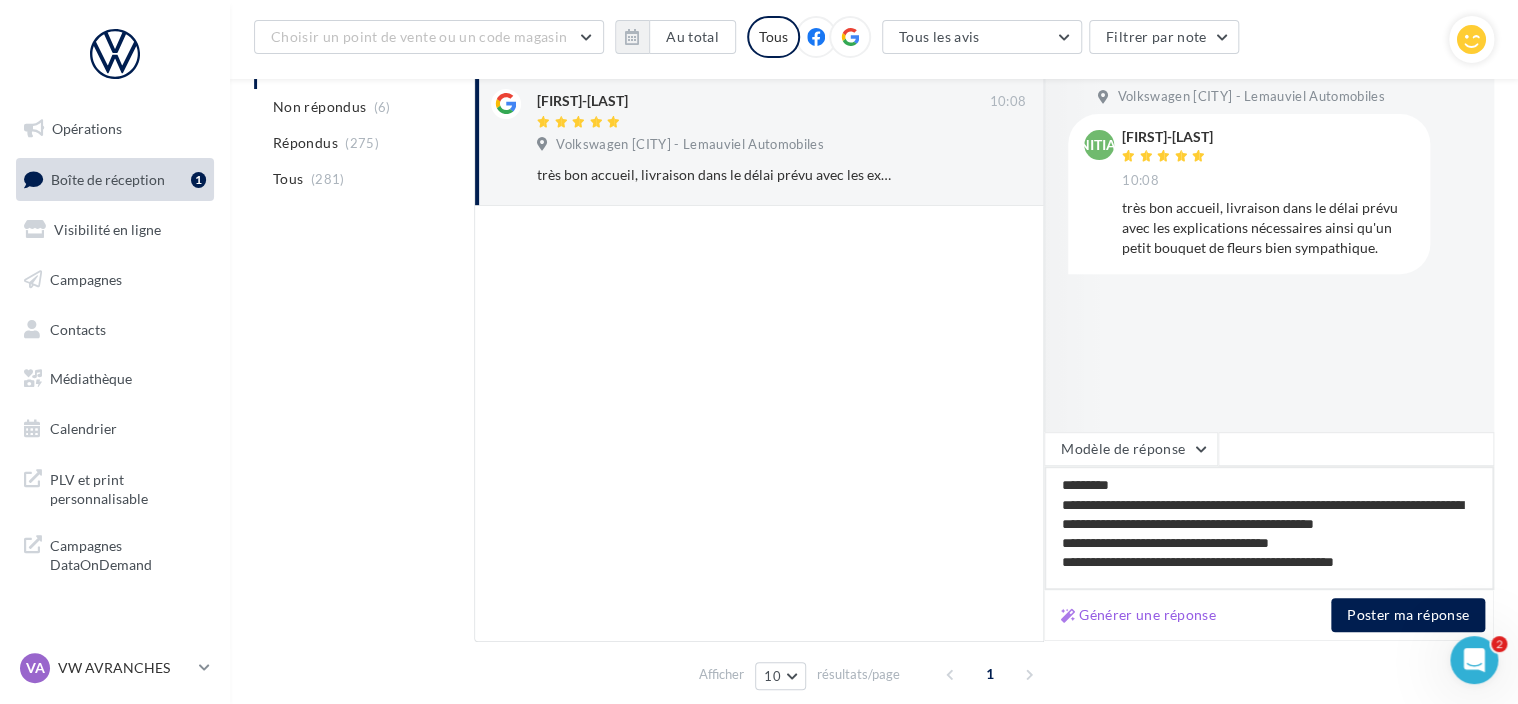 drag, startPoint x: 1431, startPoint y: 522, endPoint x: 1316, endPoint y: 504, distance: 116.40017 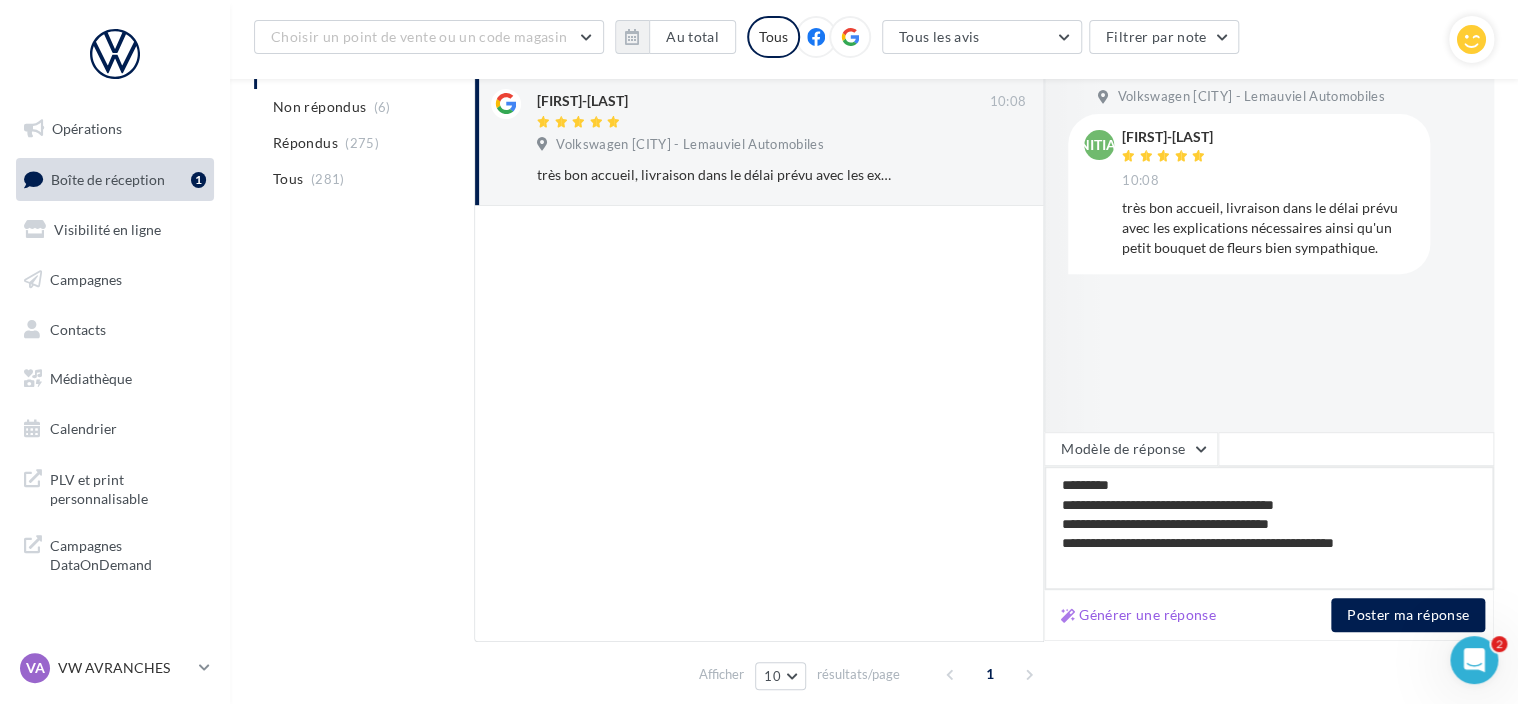 type on "[REDACTED]" 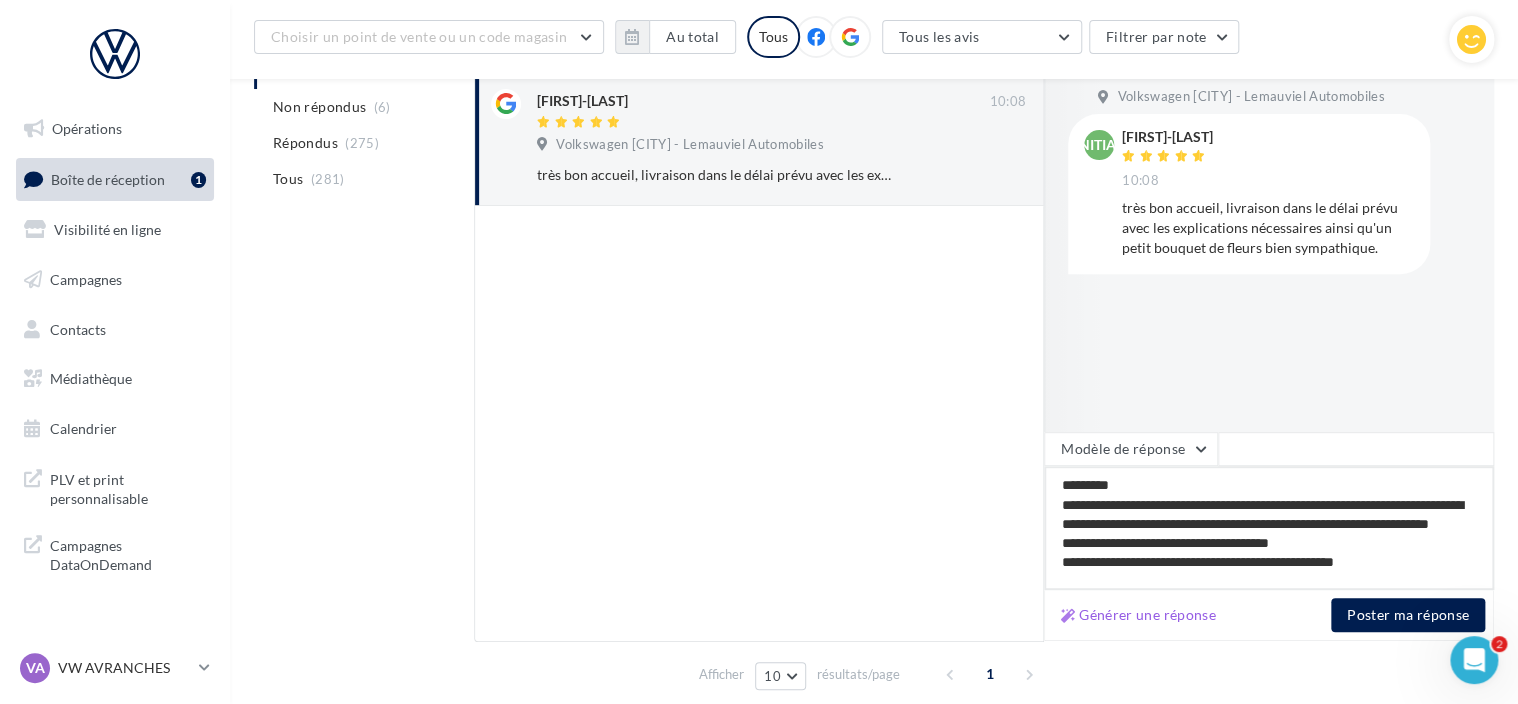 scroll, scrollTop: 10, scrollLeft: 0, axis: vertical 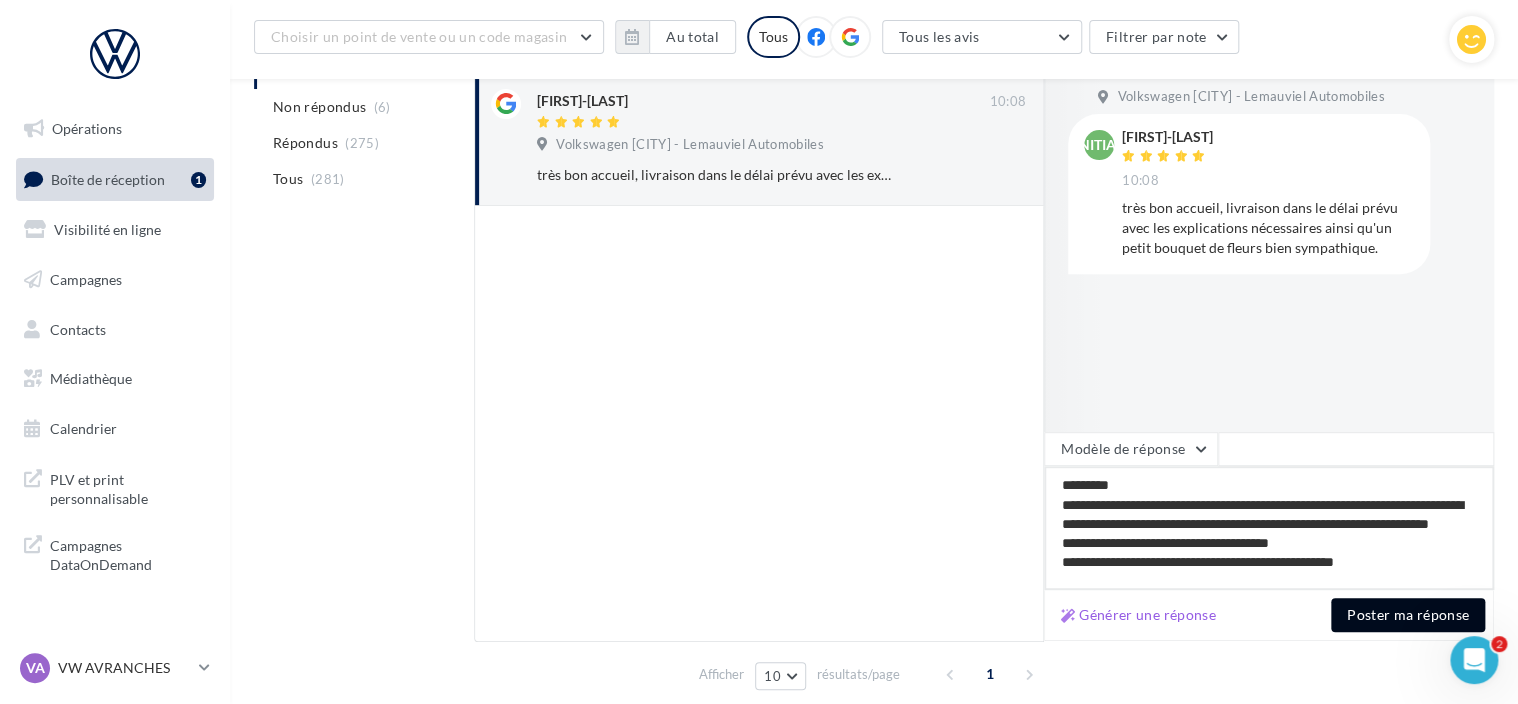 type on "[REDACTED]" 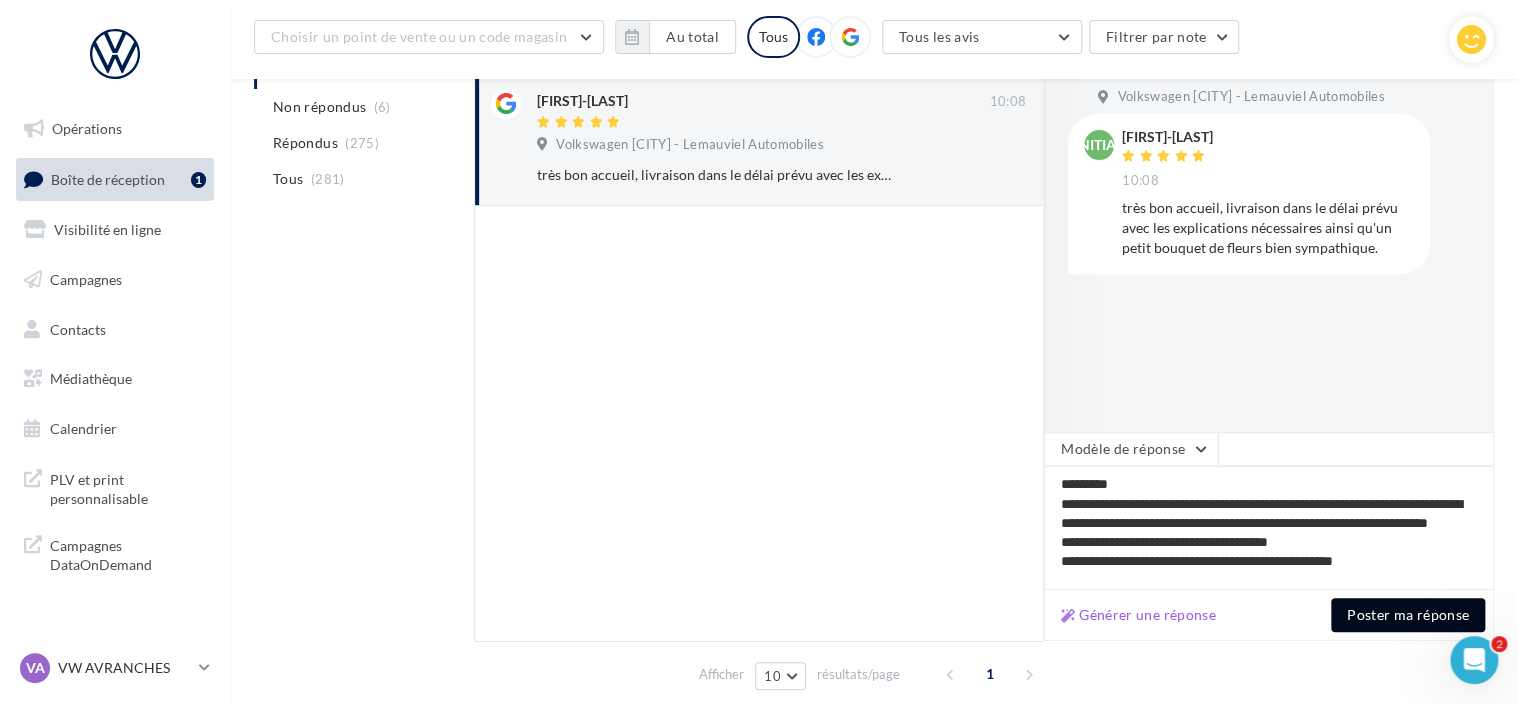 click on "Poster ma réponse" at bounding box center [1408, 615] 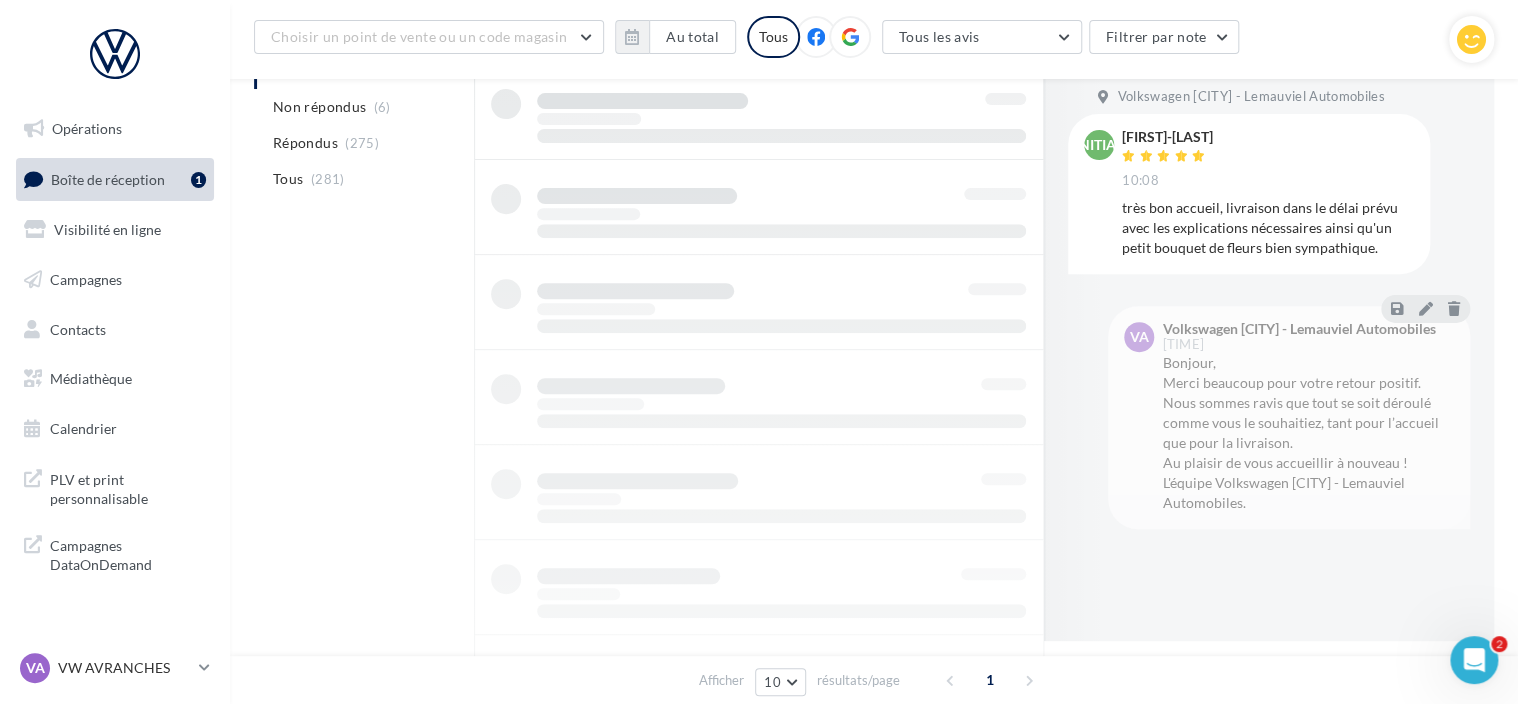 scroll, scrollTop: 145, scrollLeft: 0, axis: vertical 